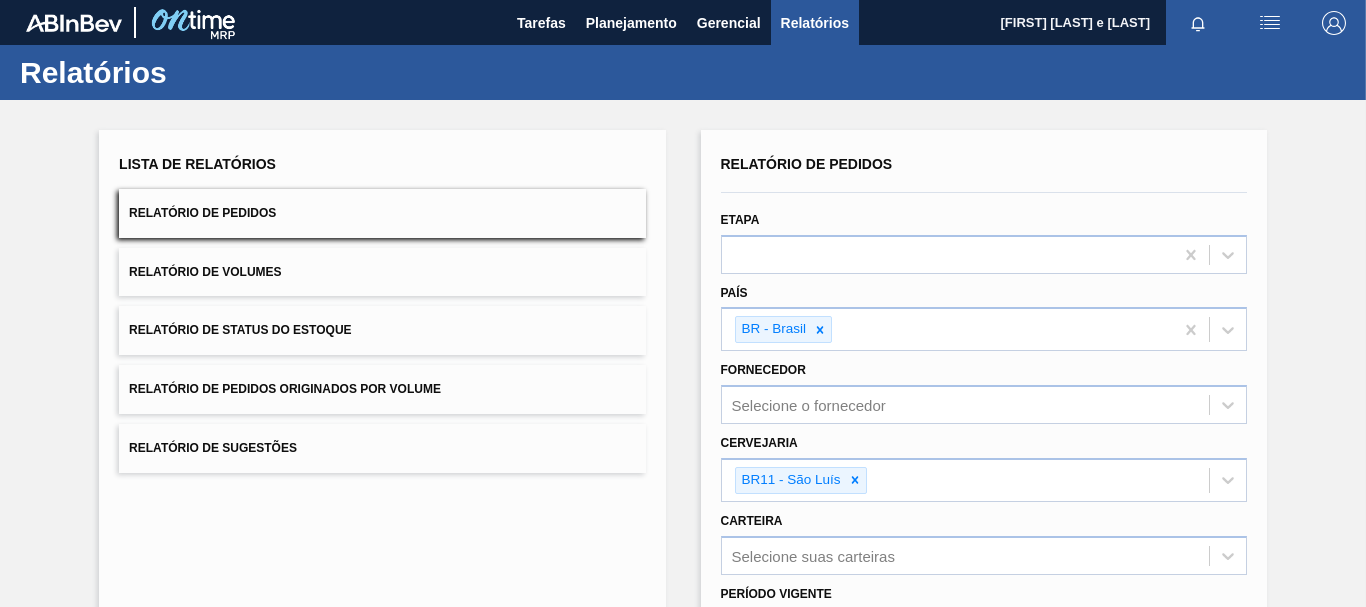 scroll, scrollTop: 0, scrollLeft: 0, axis: both 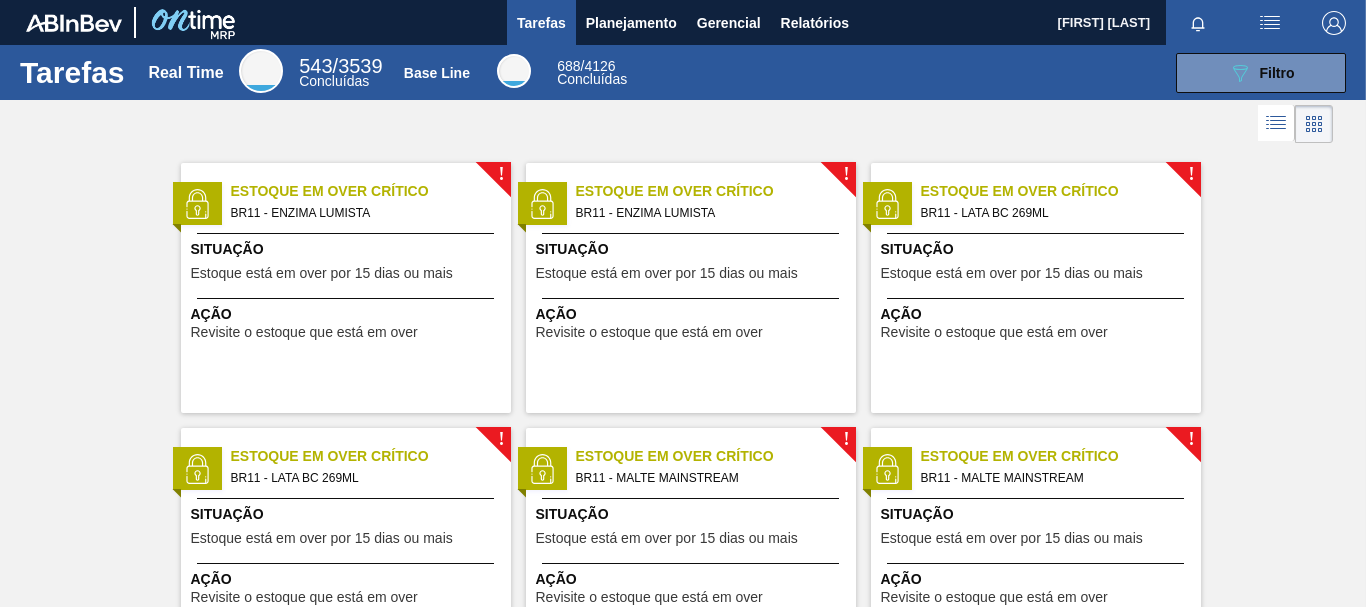 click on "089F7B8B-B2A5-4AFE-B5C0-19BA573D28AC Filtro" at bounding box center [998, 73] 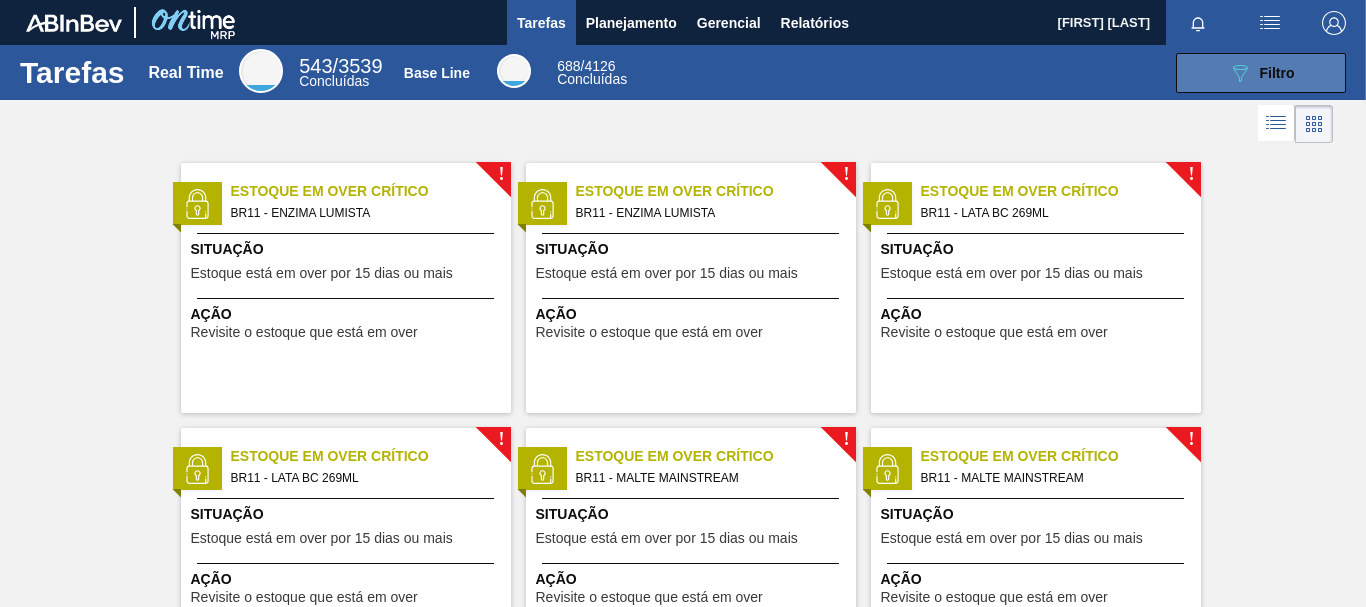 click on "089F7B8B-B2A5-4AFE-B5C0-19BA573D28AC" 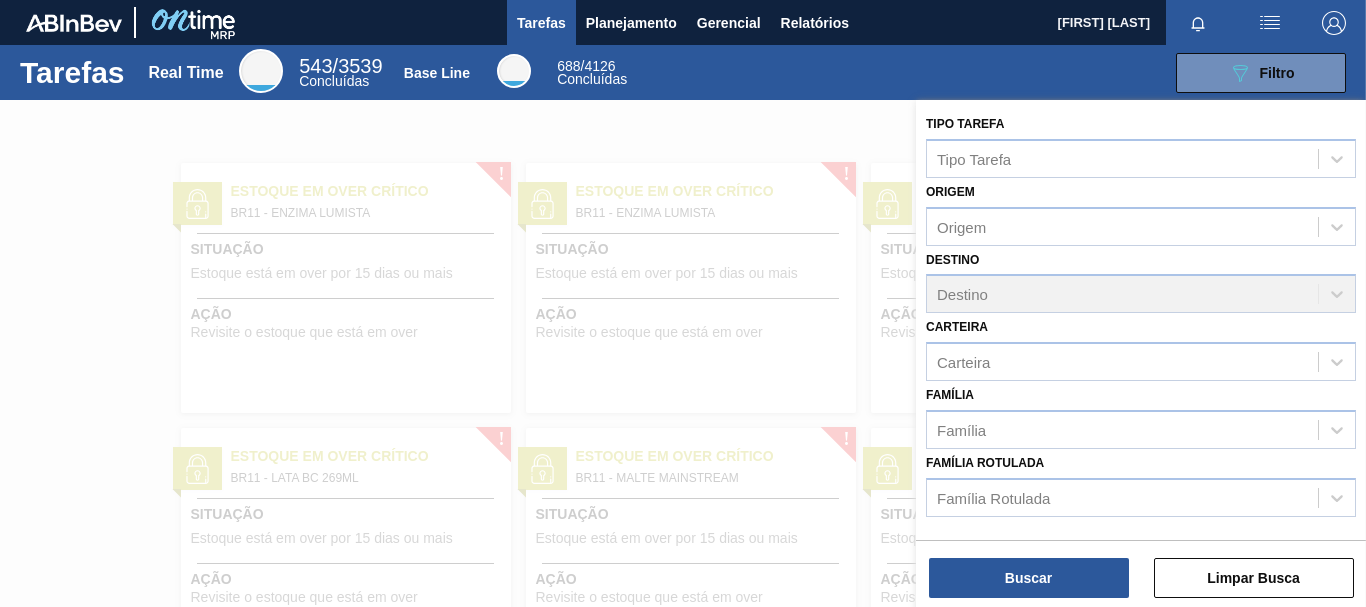 click on "089F7B8B-B2A5-4AFE-B5C0-19BA573D28AC Filtro" at bounding box center (998, 73) 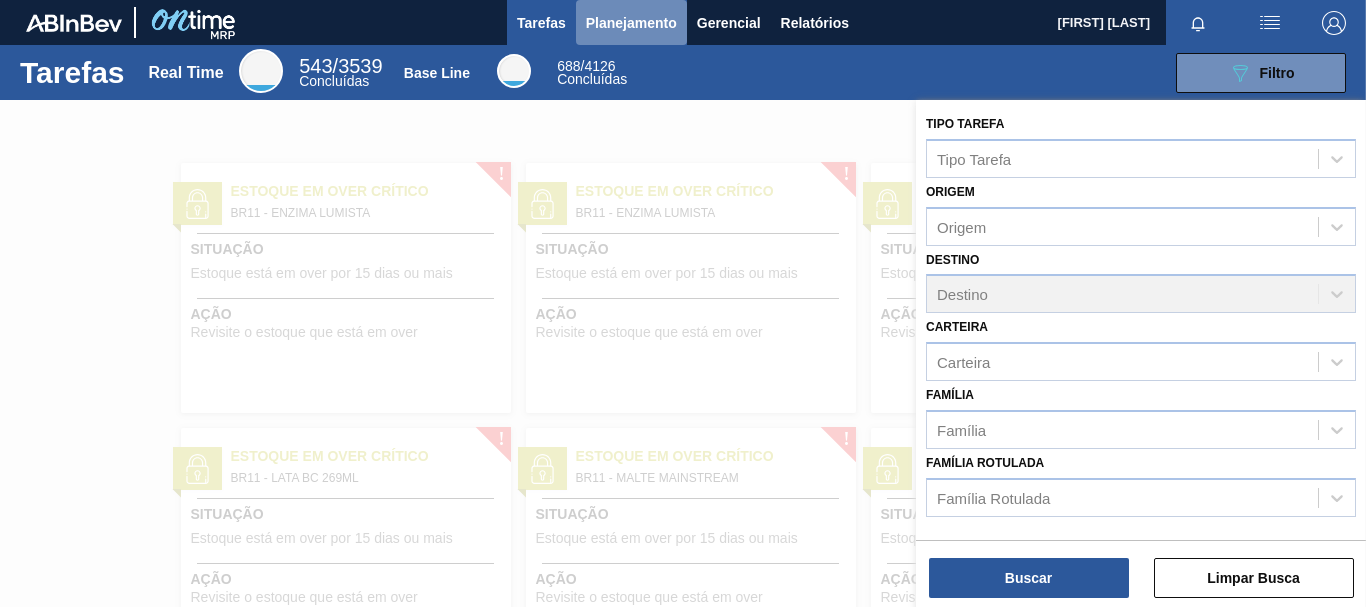 click on "Planejamento" at bounding box center [631, 23] 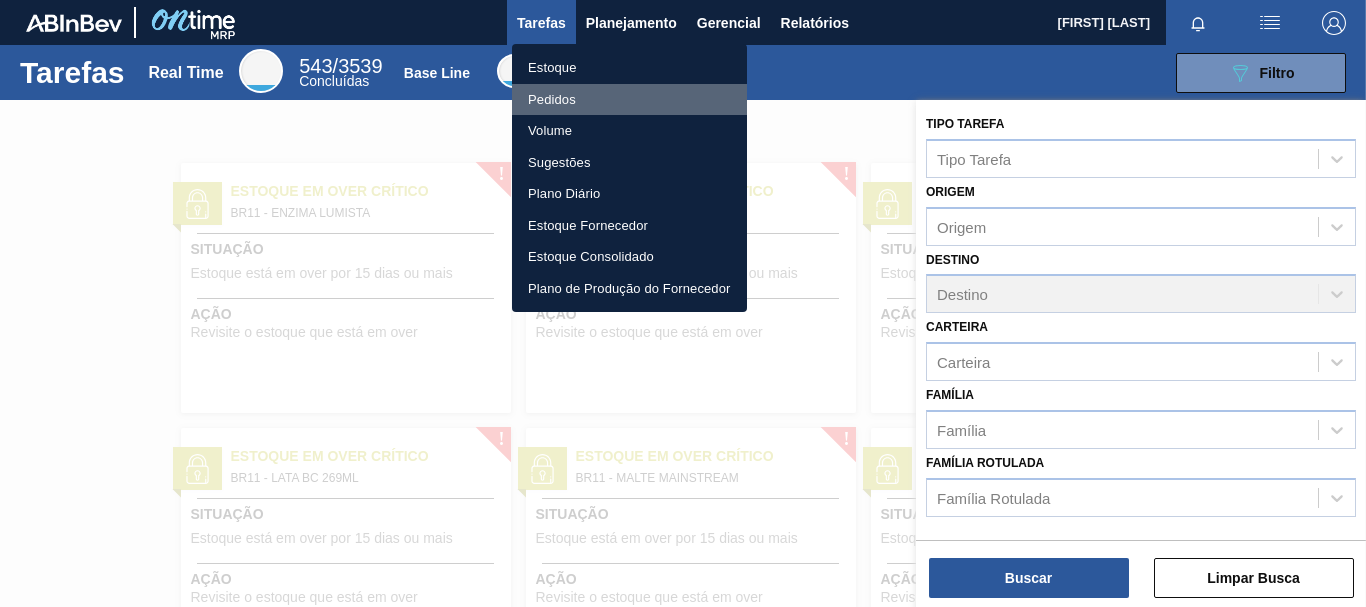 click on "Pedidos" at bounding box center (629, 100) 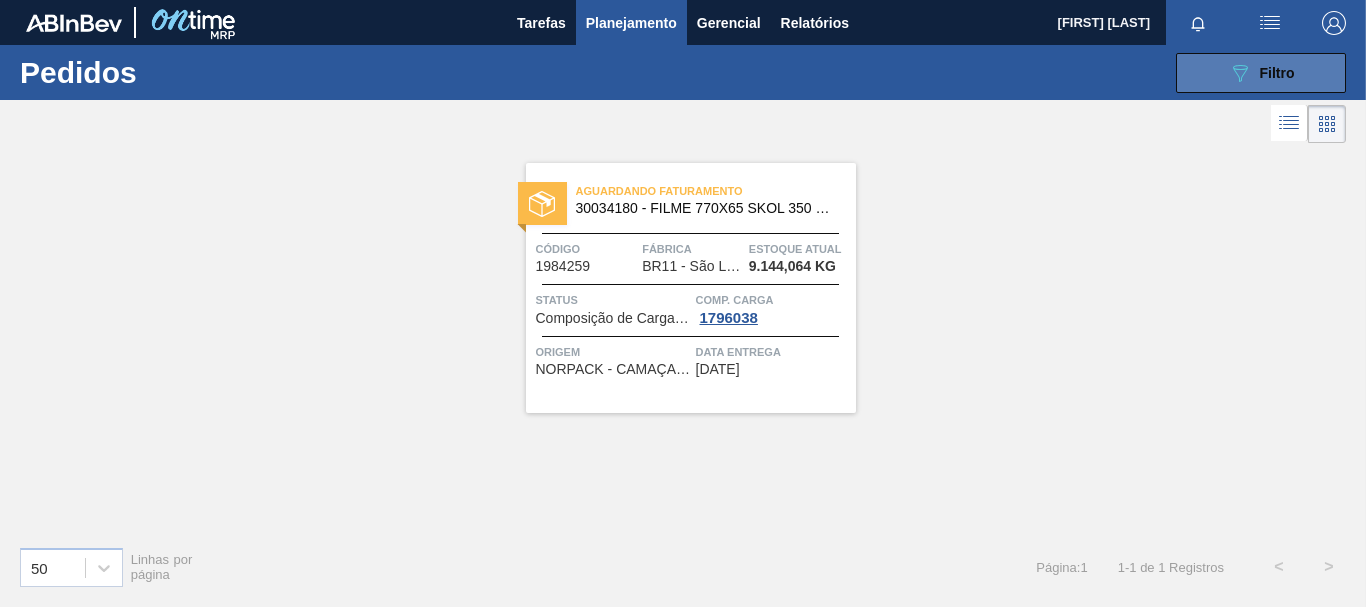 click on "089F7B8B-B2A5-4AFE-B5C0-19BA573D28AC Filtro" at bounding box center [1261, 73] 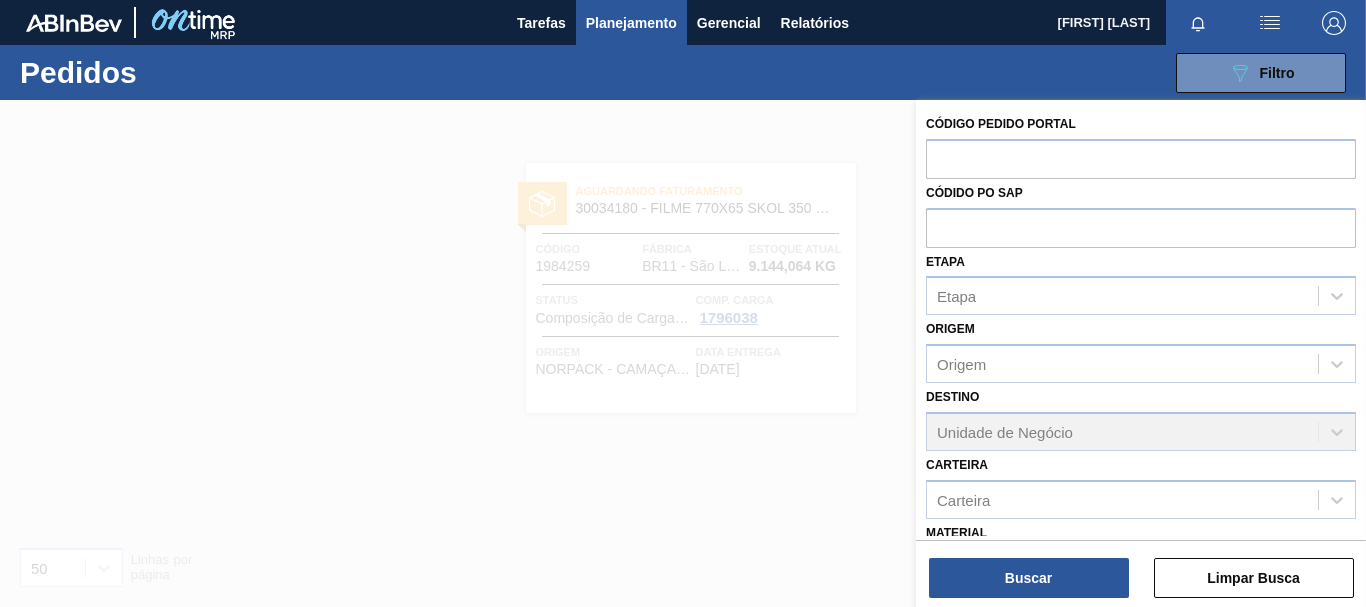 scroll, scrollTop: 237, scrollLeft: 0, axis: vertical 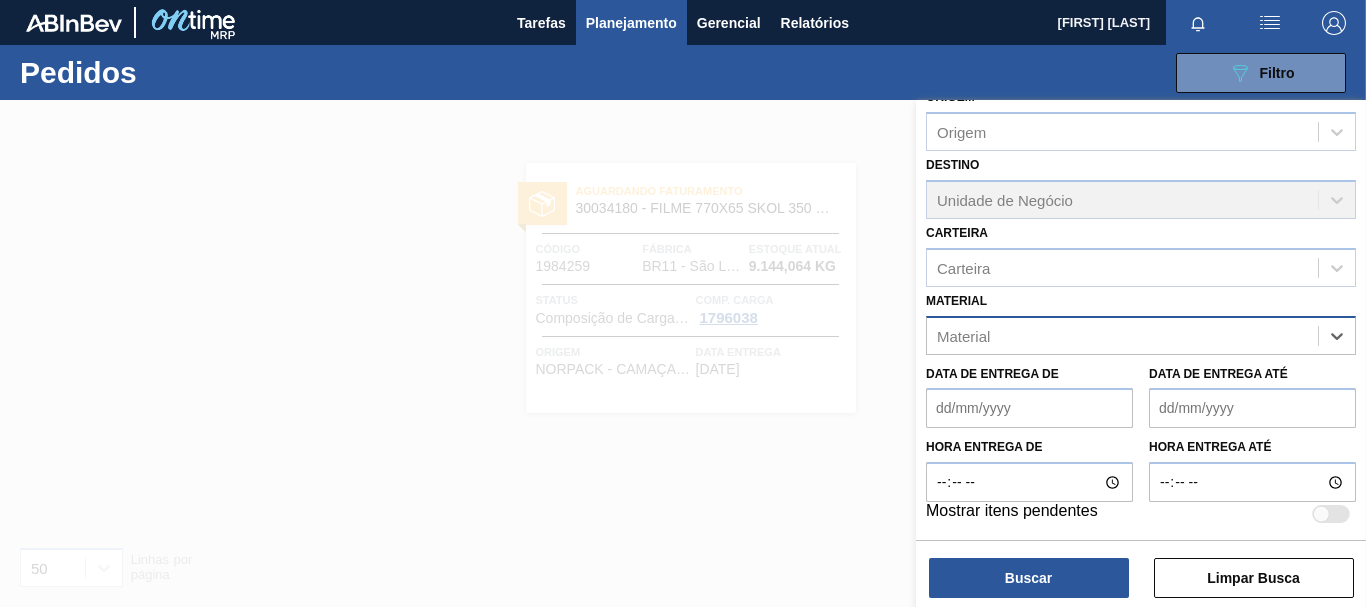 paste on "30007969" 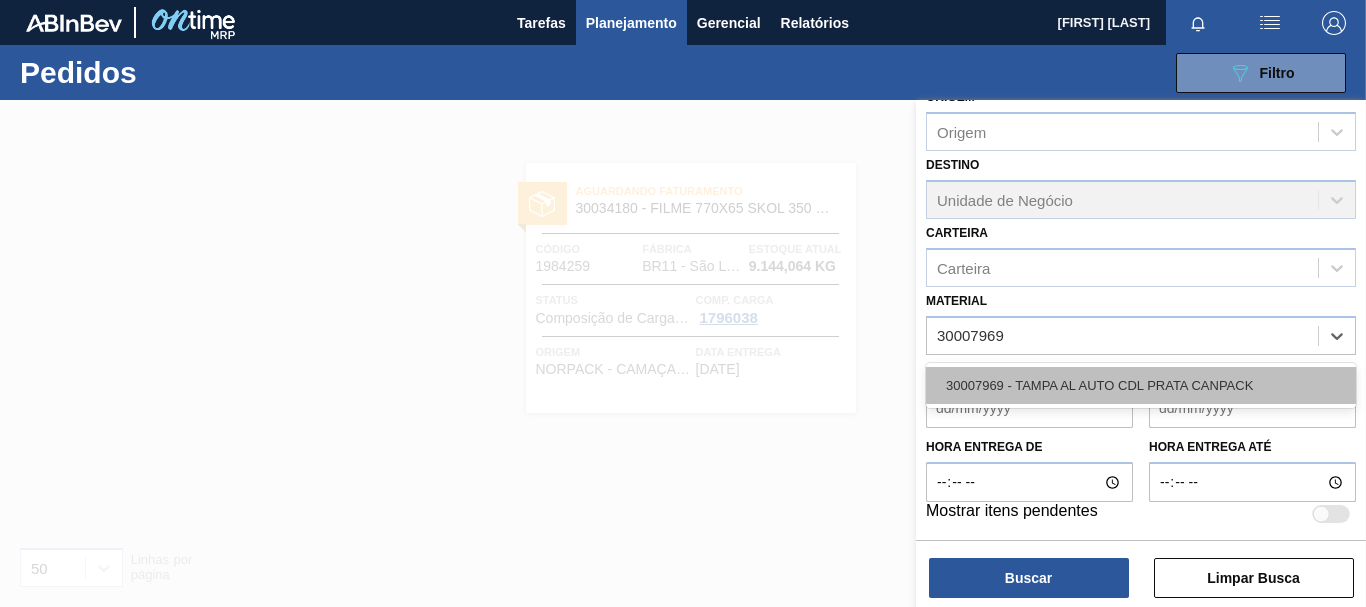 click on "30007969 - TAMPA AL AUTO CDL PRATA CANPACK" at bounding box center [1141, 385] 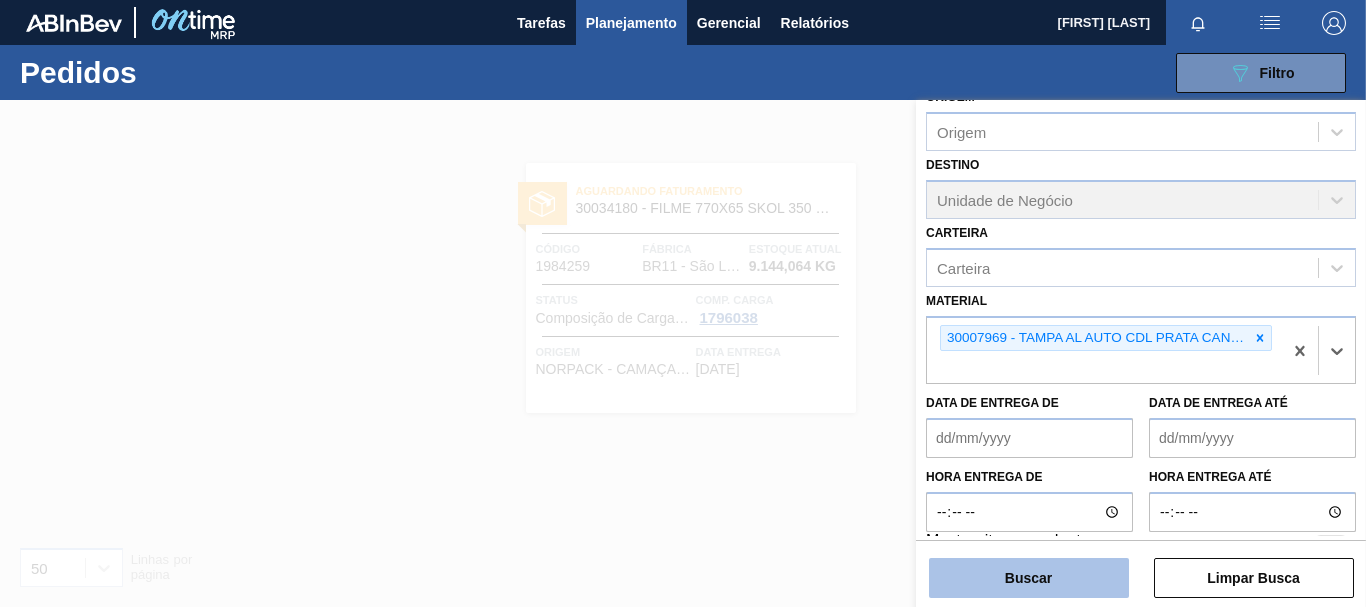 click on "Buscar" at bounding box center (1029, 578) 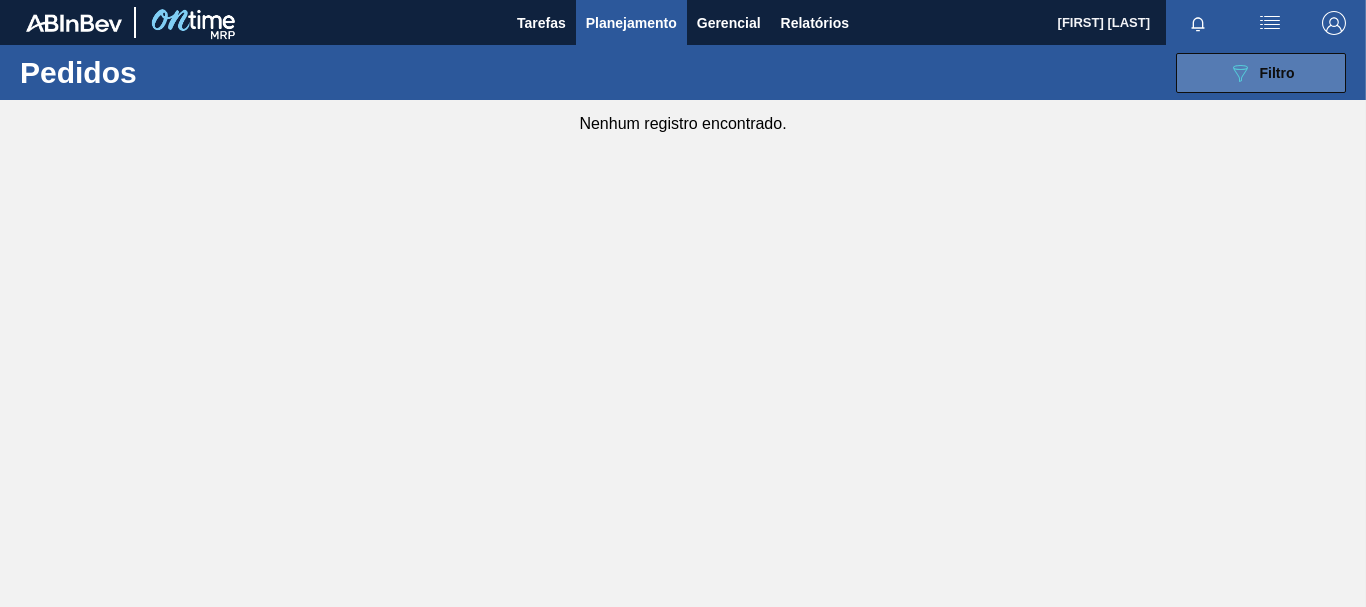 click on "089F7B8B-B2A5-4AFE-B5C0-19BA573D28AC Filtro" at bounding box center [1261, 73] 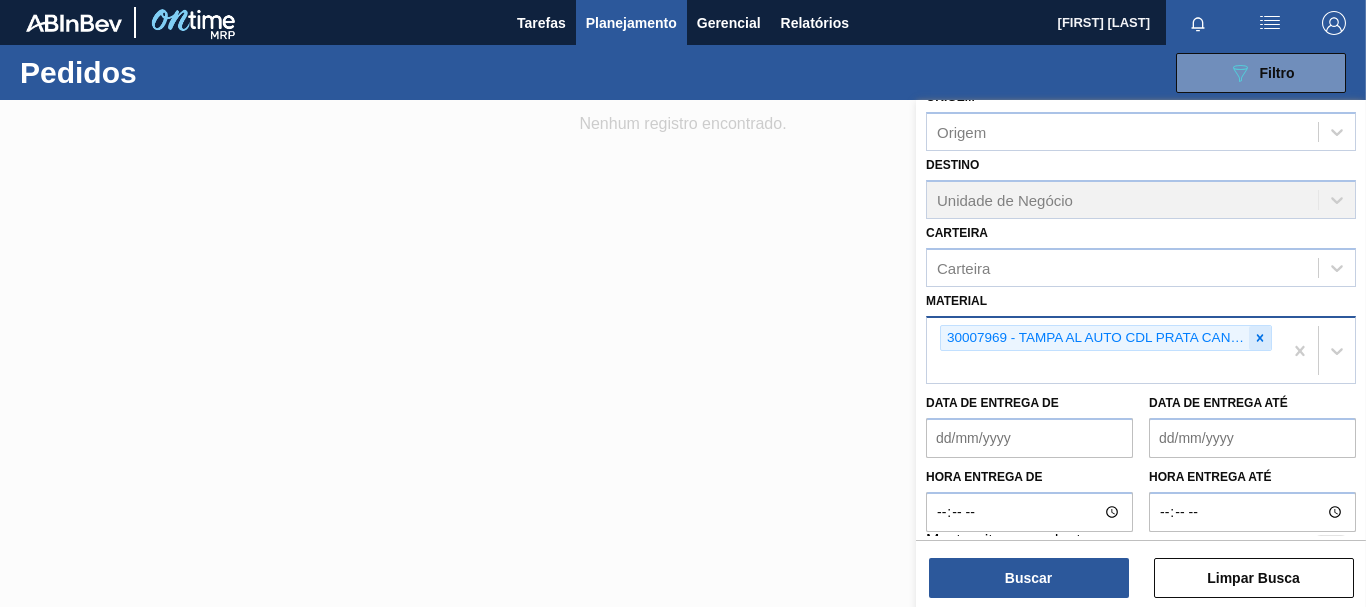 click 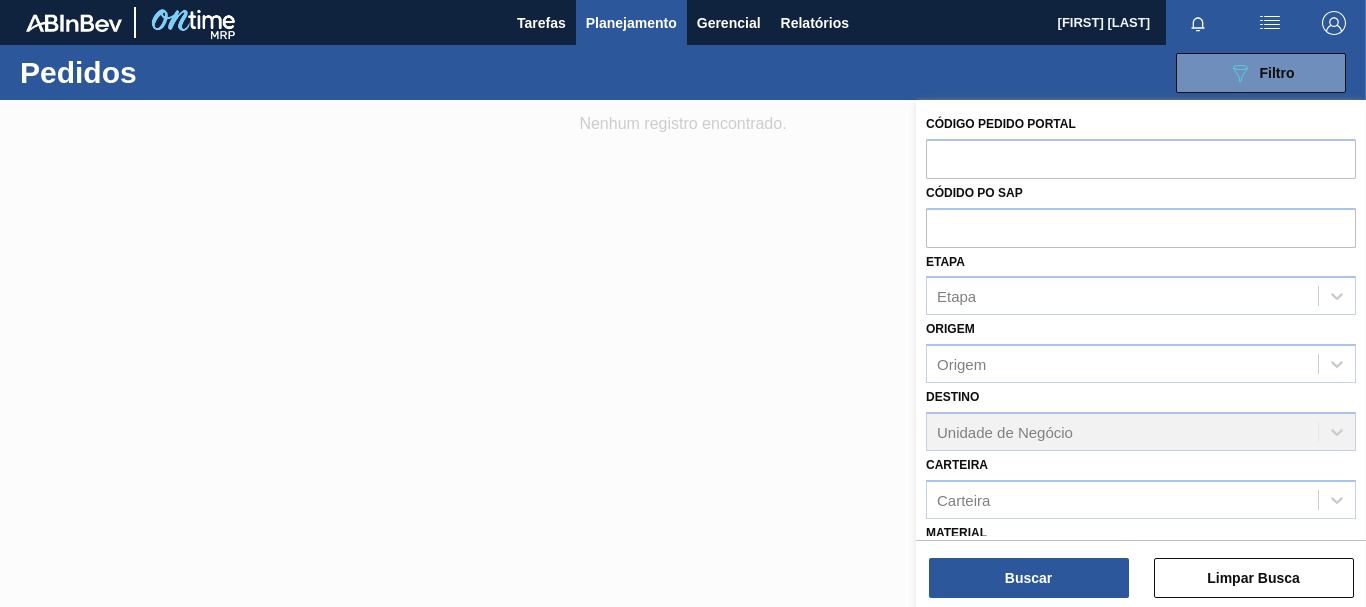 scroll, scrollTop: 0, scrollLeft: 0, axis: both 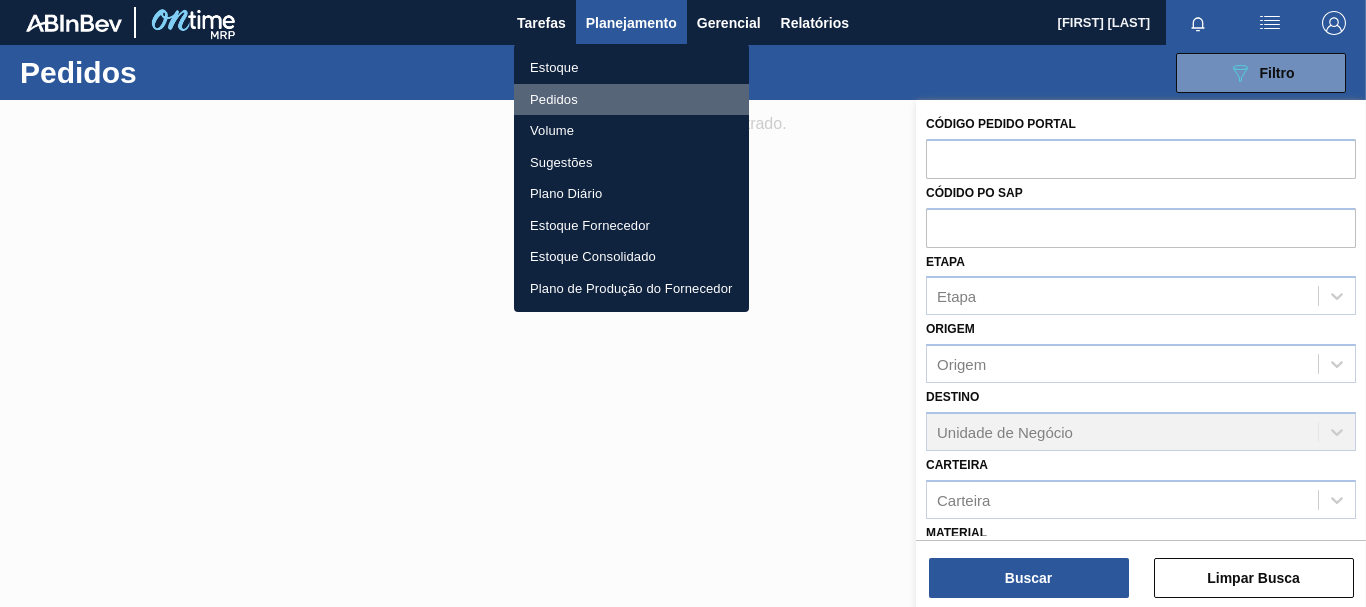 click on "Pedidos" at bounding box center (631, 100) 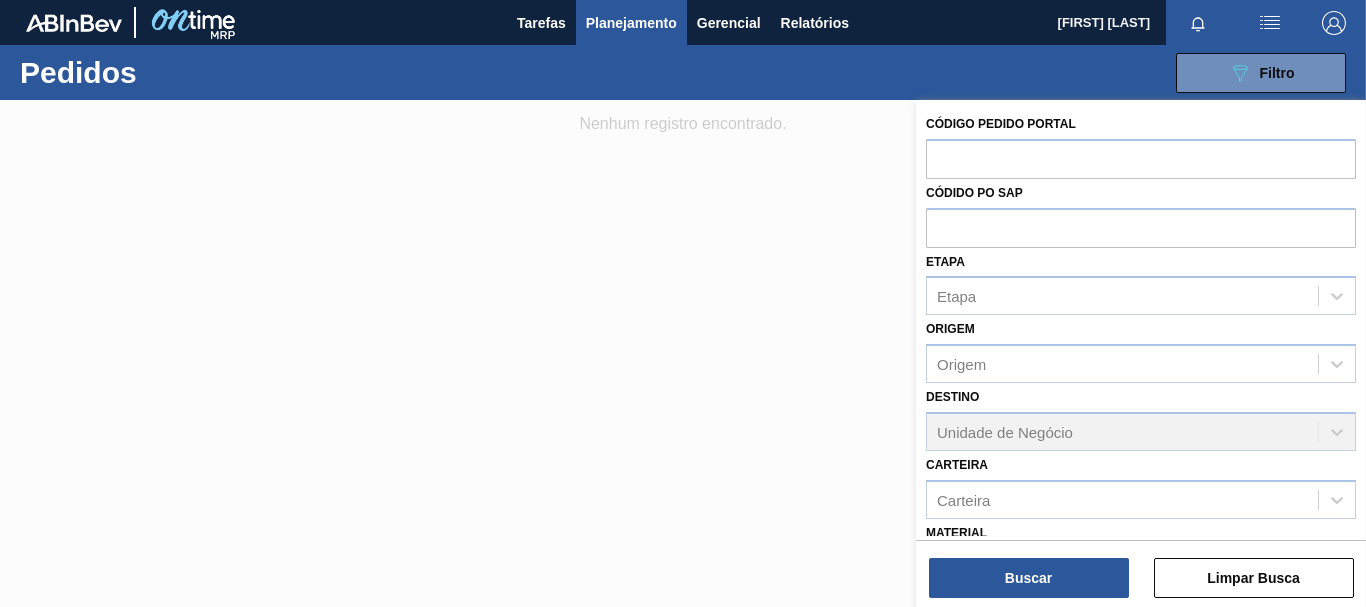 scroll, scrollTop: 232, scrollLeft: 0, axis: vertical 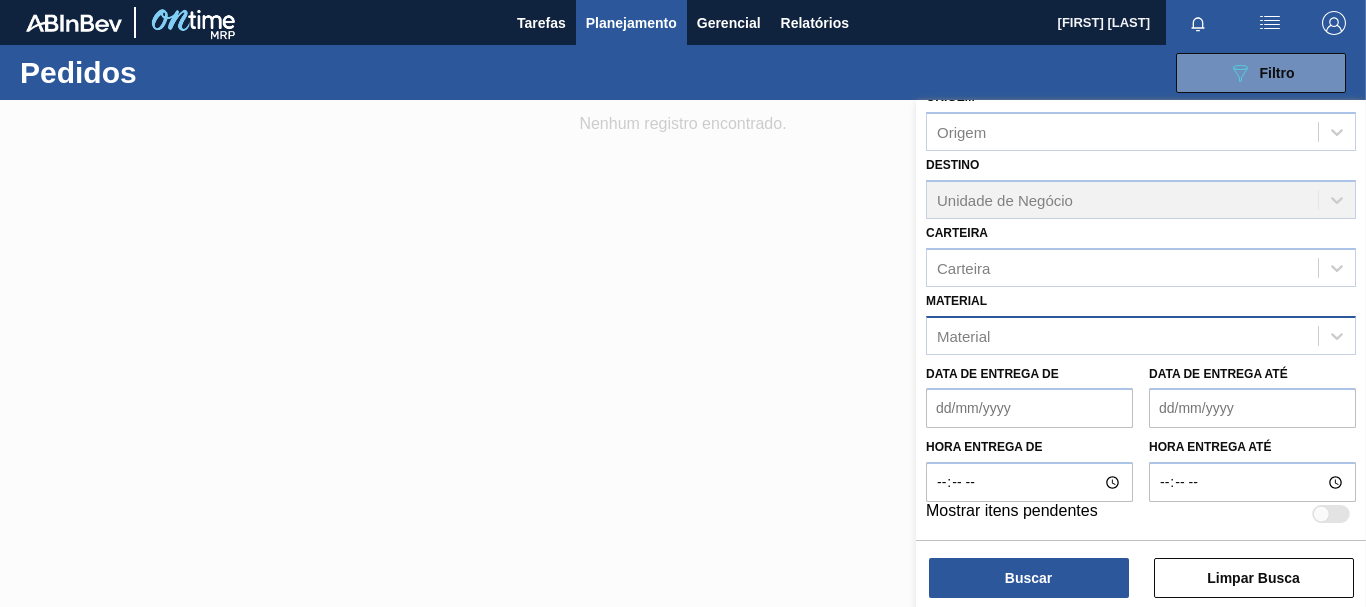 click on "Material" at bounding box center [1122, 335] 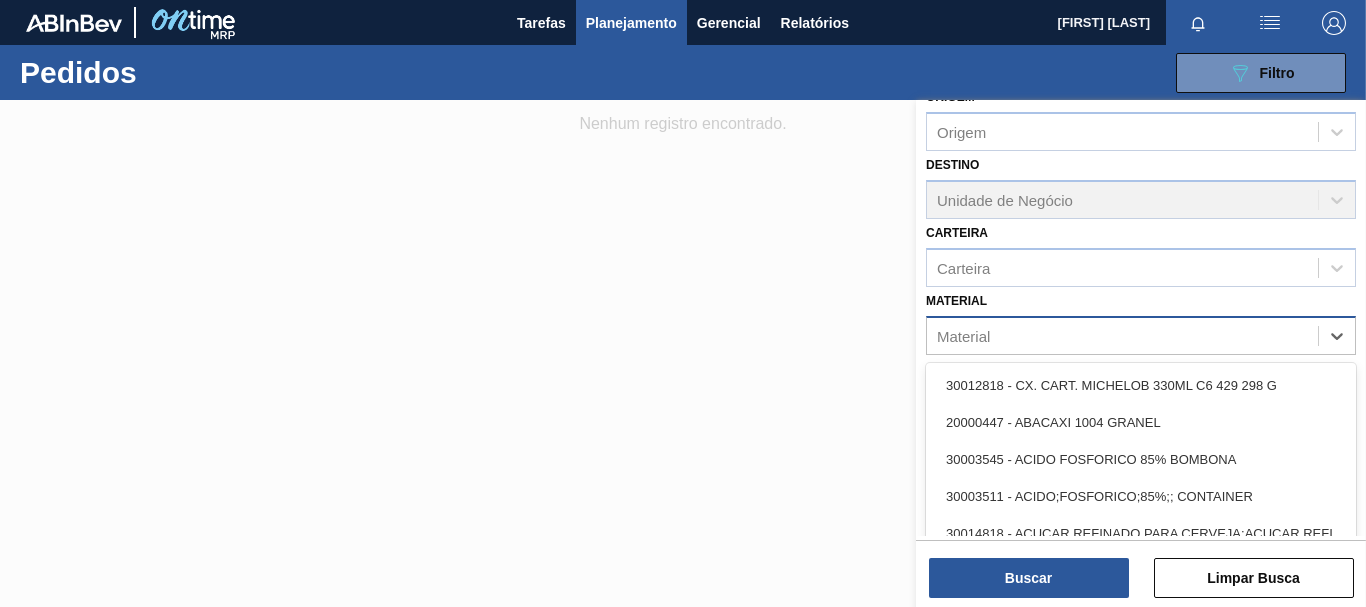 paste on "30007969" 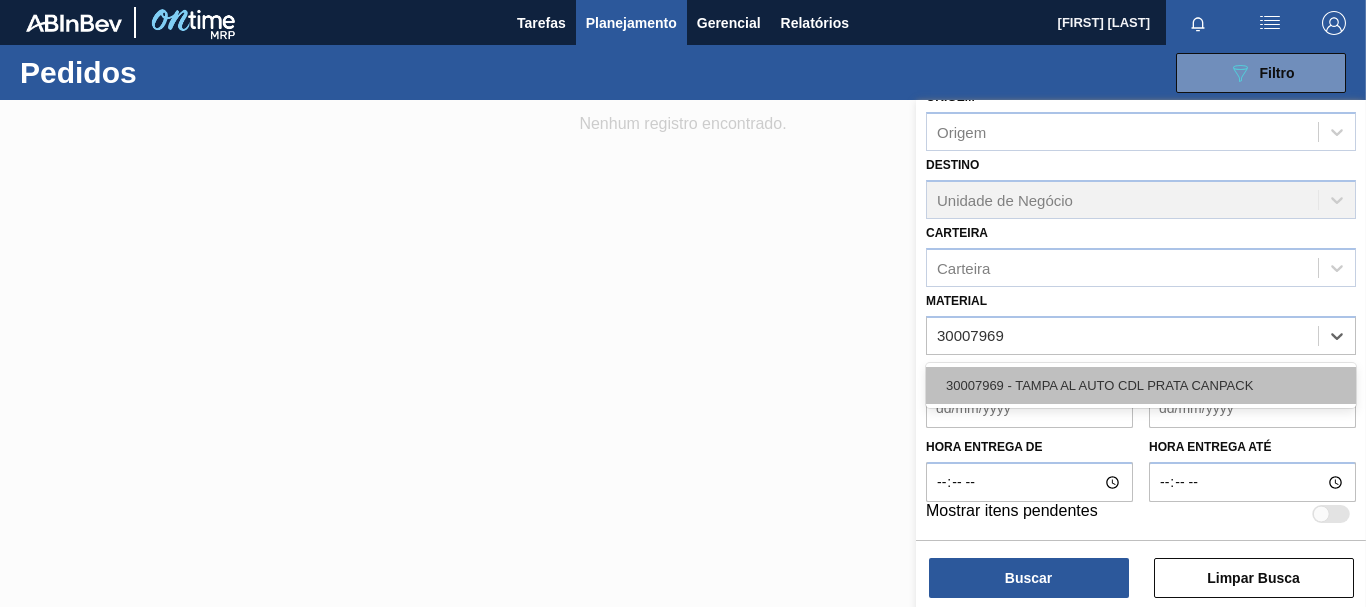 click on "30007969 - TAMPA AL AUTO CDL PRATA CANPACK" at bounding box center (1141, 385) 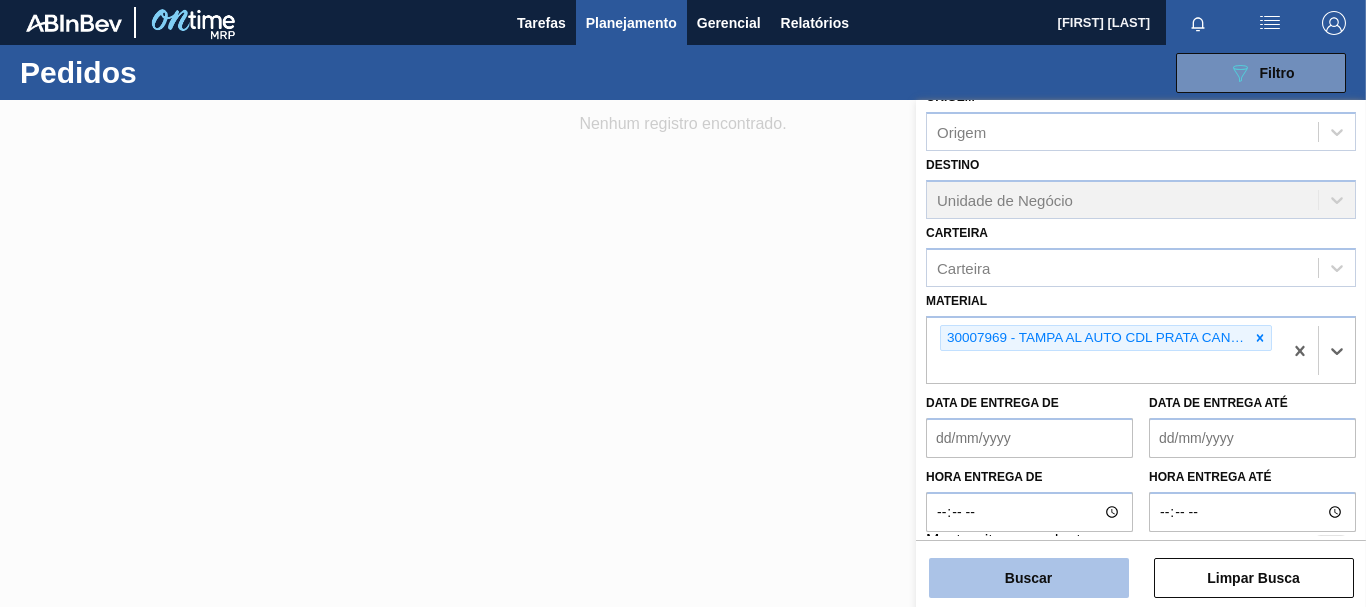 click on "Buscar" at bounding box center (1029, 578) 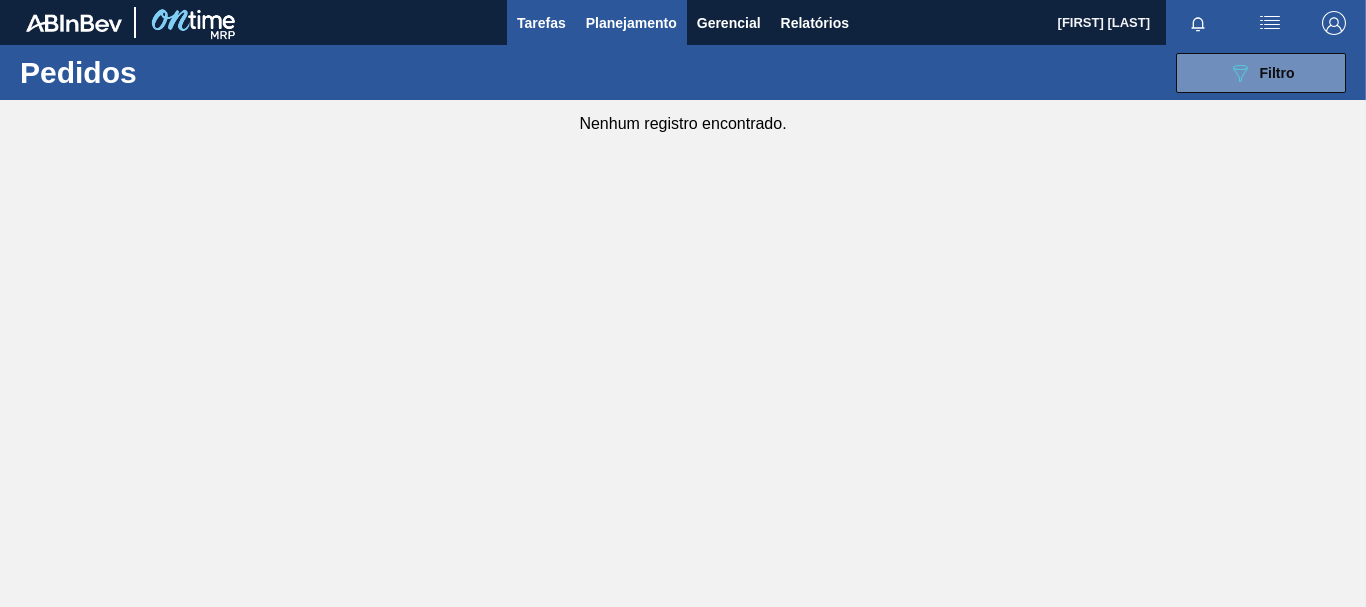 click on "Tarefas" at bounding box center (541, 23) 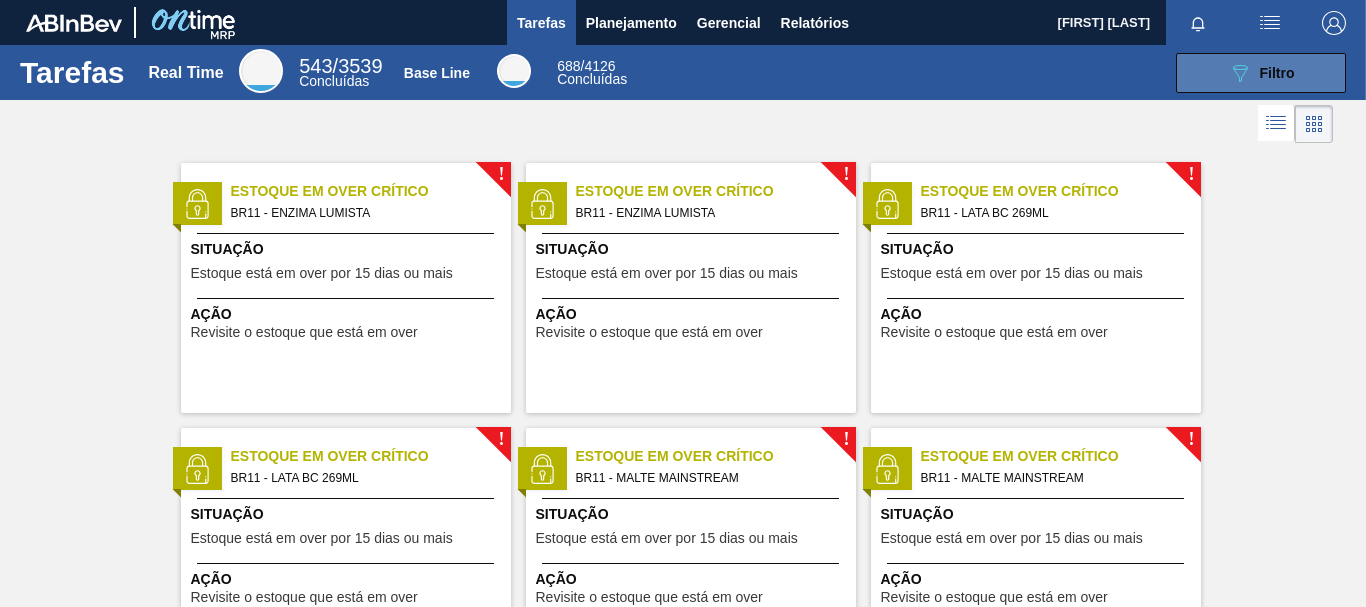click on "089F7B8B-B2A5-4AFE-B5C0-19BA573D28AC" 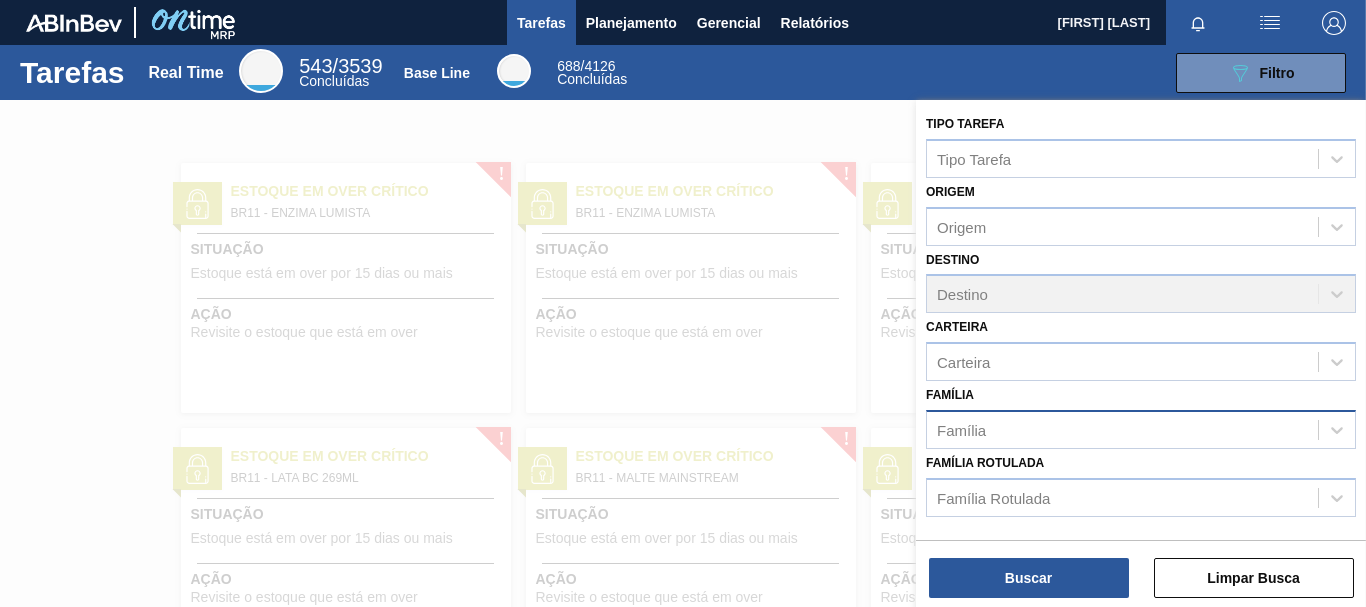 click on "Família" at bounding box center (1122, 429) 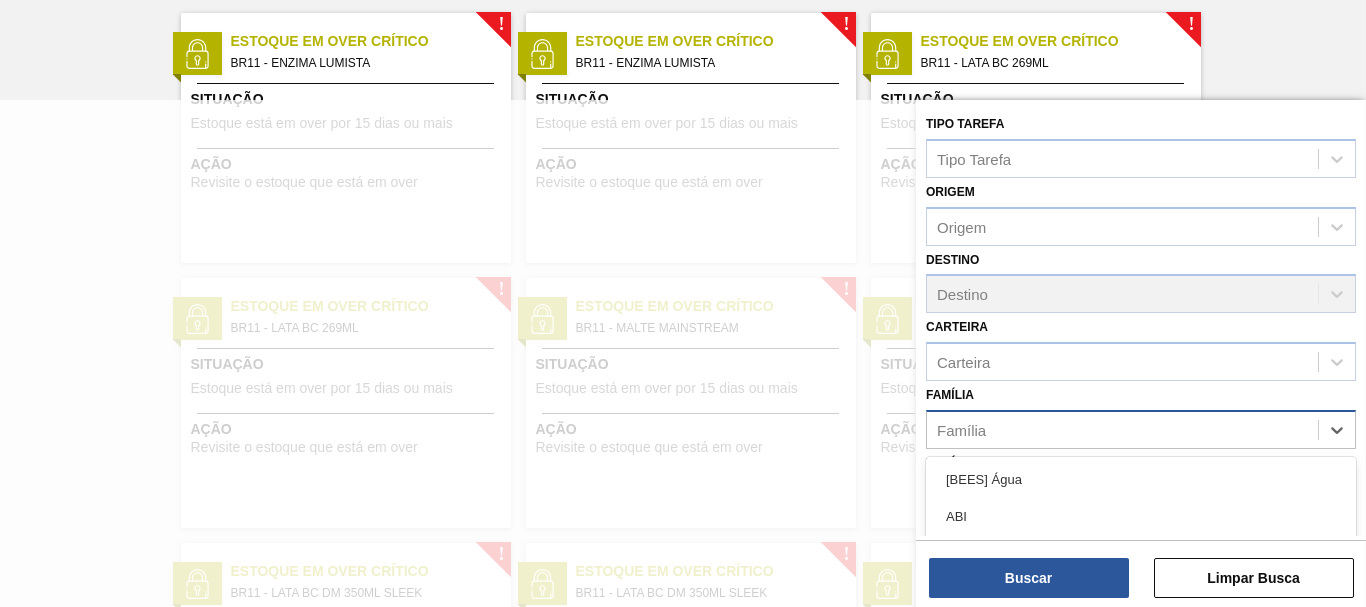 scroll, scrollTop: 158, scrollLeft: 0, axis: vertical 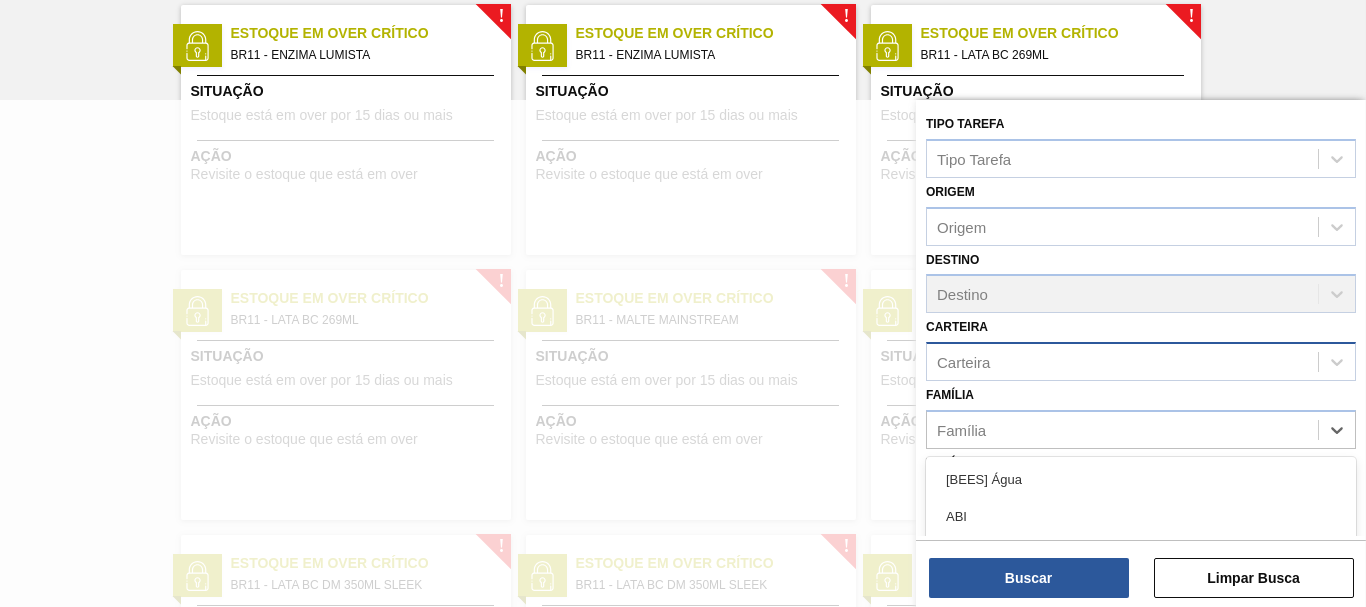 paste on "30007969" 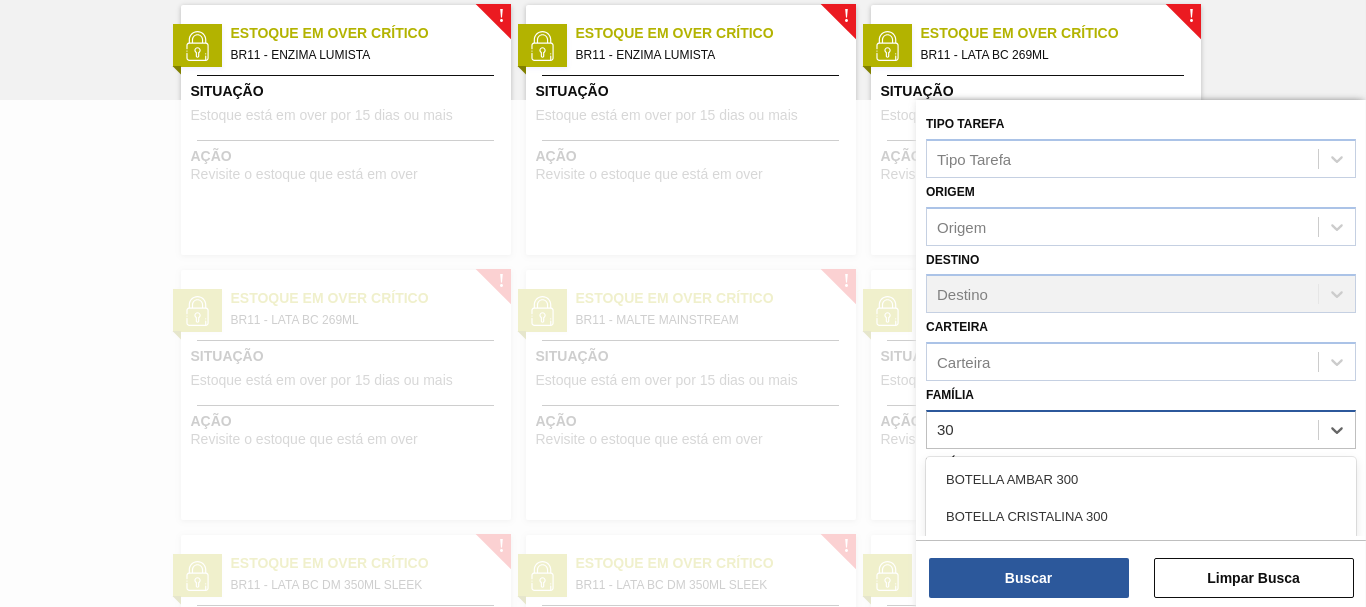 type on "3" 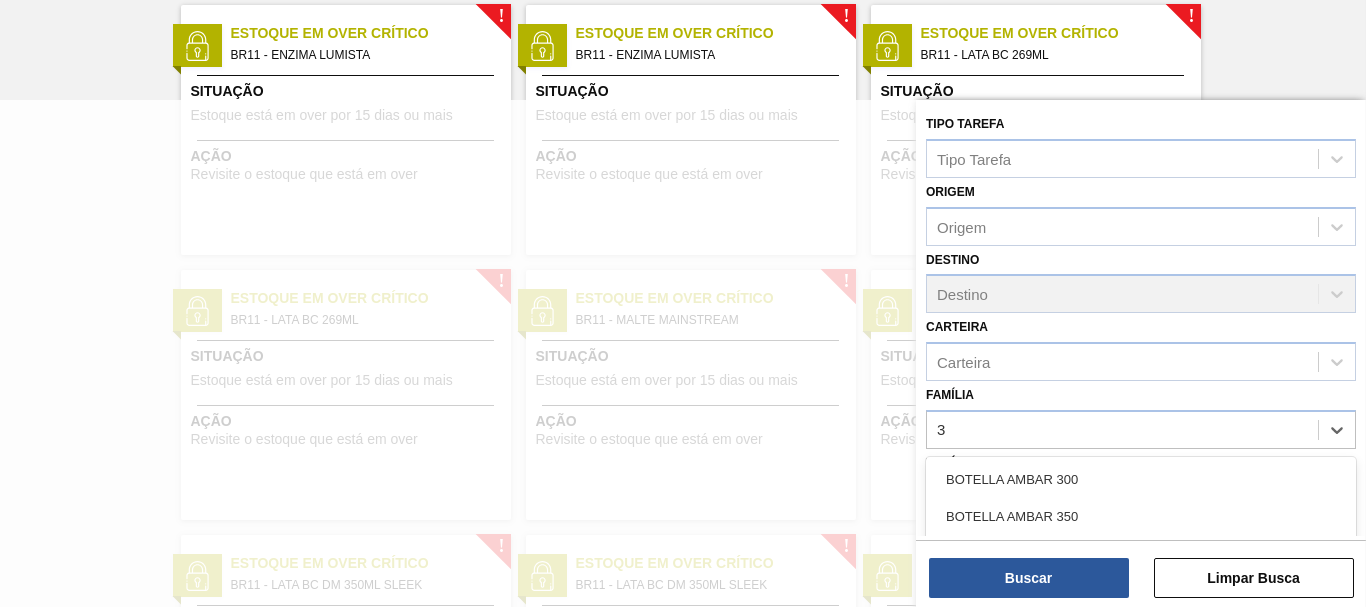 type 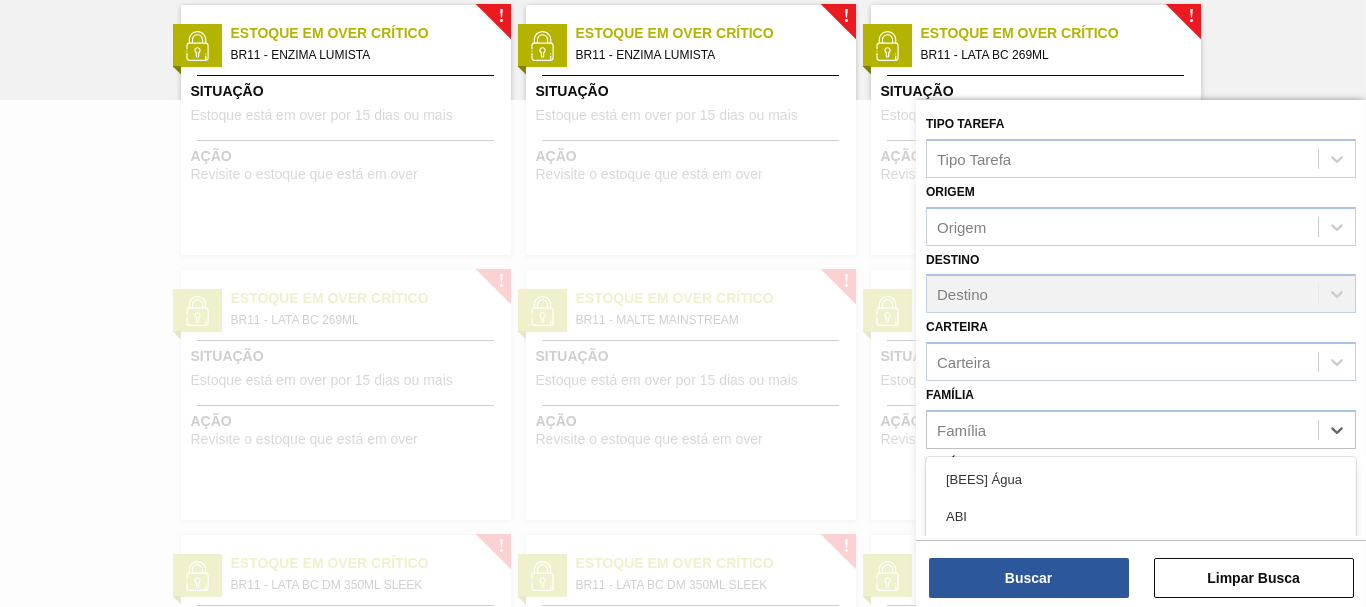 click at bounding box center [683, 403] 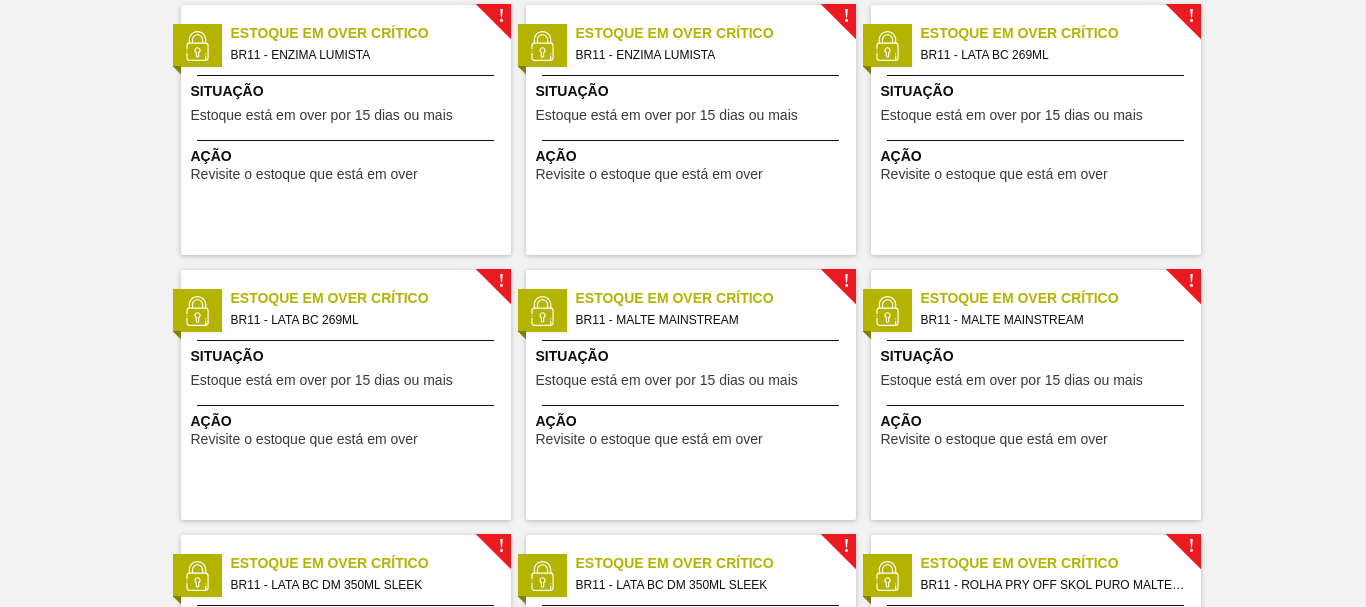 click on "Estoque em Over Crítico BR11 - ENZIMA LUMISTA Situação Estoque está em over por 15 dias ou mais Ação Revisite o estoque que está em over ! Estoque em Over Crítico BR11 - ENZIMA LUMISTA Situação Estoque está em over por 15 dias ou mais Ação Revisite o estoque que está em over ! Estoque em Over Crítico BR11 - LATA BC 269ML Situação Estoque está em over por 15 dias ou mais Ação Revisite o estoque que está em over ! Estoque em Over Crítico BR11 - LATA BC 269ML Situação Estoque está em over por 15 dias ou mais Ação Revisite o estoque que está em over ! Estoque em Over Crítico BR11 - MALTE MAINSTREAM Situação Estoque está em over por 15 dias ou mais Ação Revisite o estoque que está em over ! Estoque em Over Crítico BR11 - MALTE MAINSTREAM Situação Estoque está em over por 15 dias ou mais Ação Revisite o estoque que está em over ! Estoque em Over Crítico BR11 - LATA BC DM 350ML SLEEK Situação Estoque está em over por 15 dias ou mais Ação ! Estoque em Over Crítico !" at bounding box center [683, 2242] 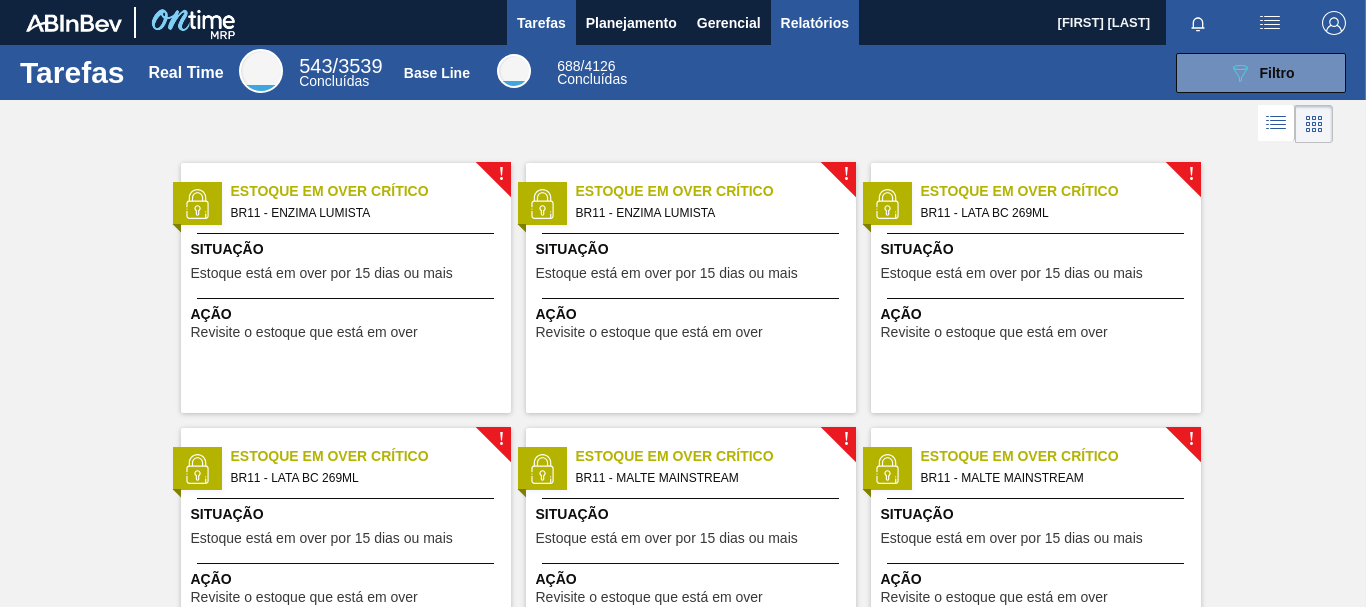 click on "Relatórios" at bounding box center (815, 22) 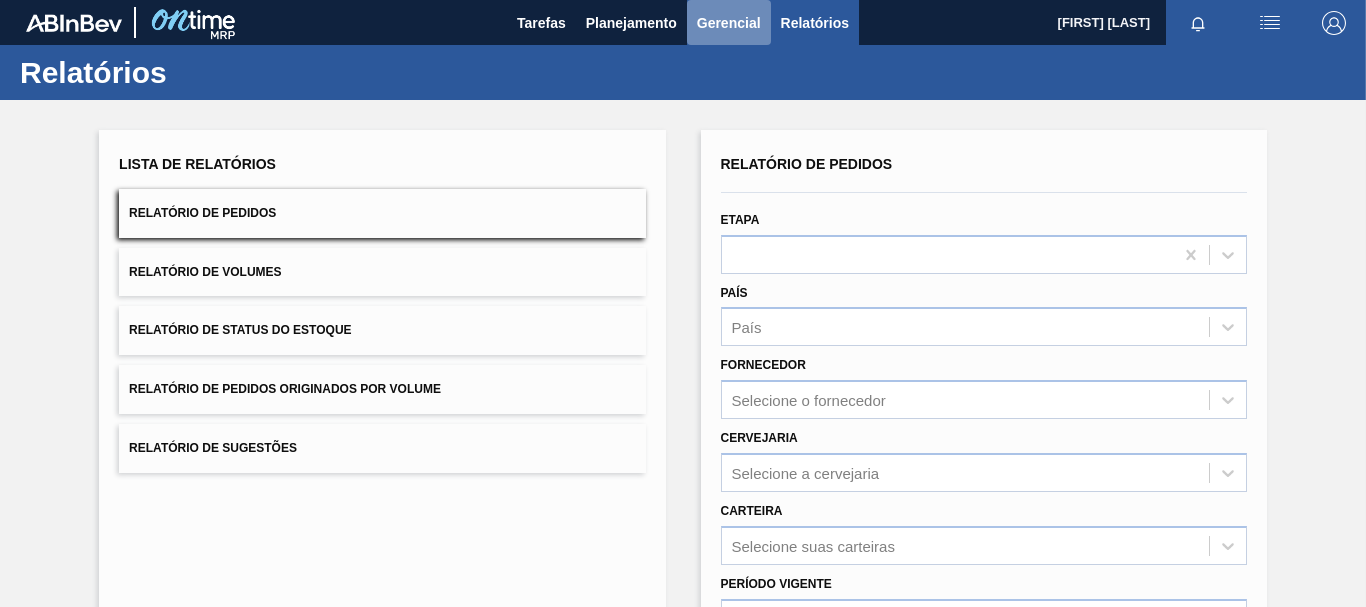 click on "Gerencial" at bounding box center (729, 23) 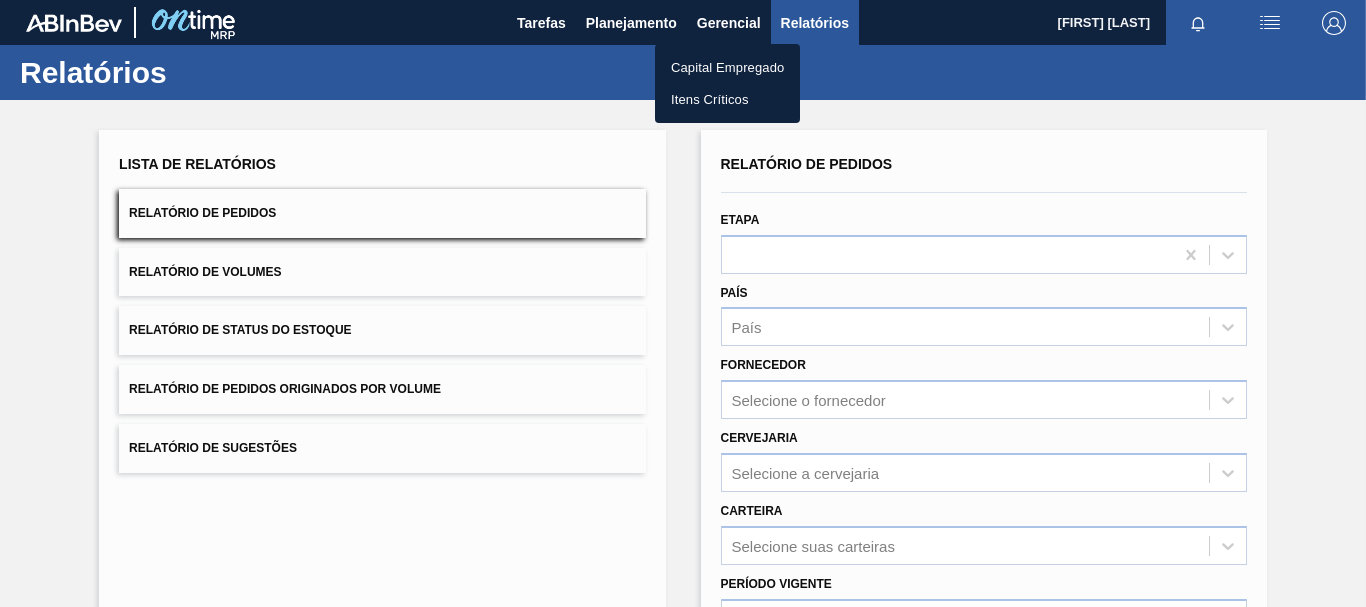 click at bounding box center (683, 303) 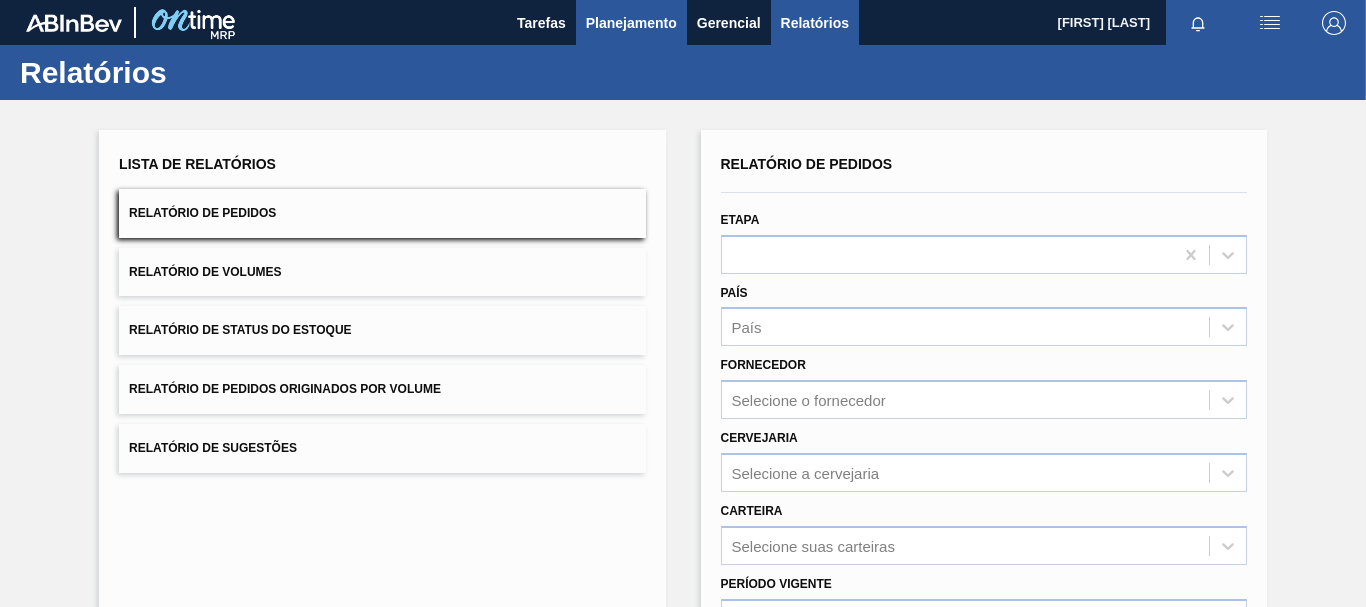 click on "Planejamento" at bounding box center (631, 23) 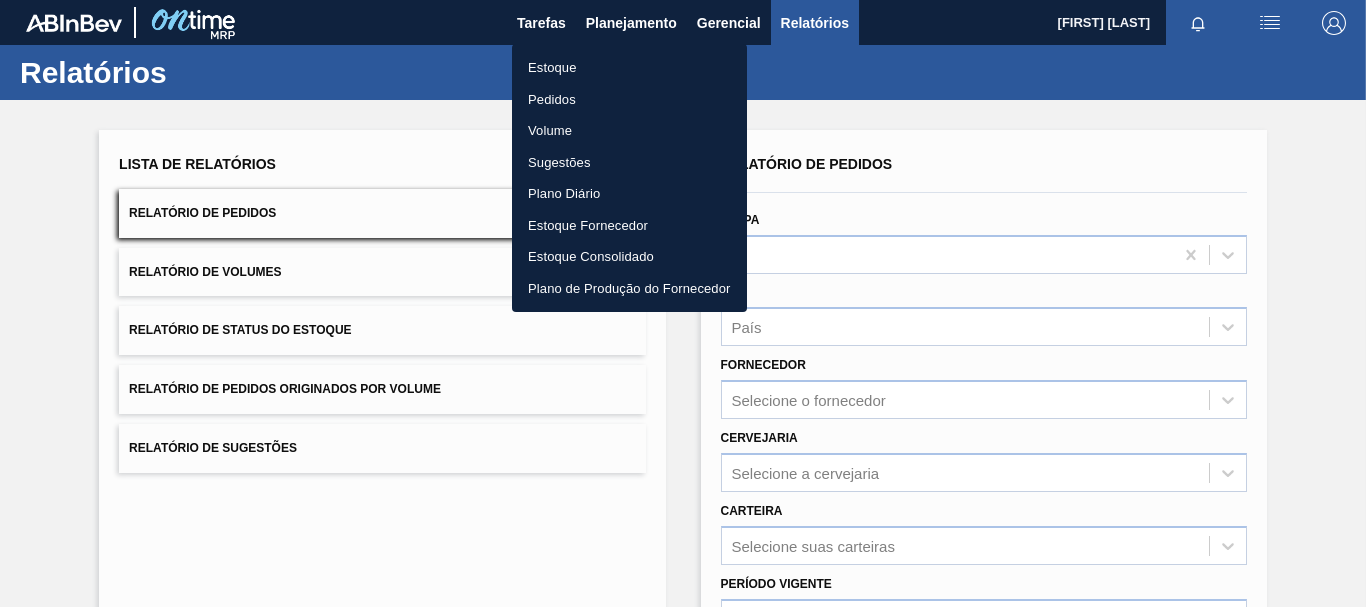 drag, startPoint x: 560, startPoint y: 61, endPoint x: 575, endPoint y: 59, distance: 15.132746 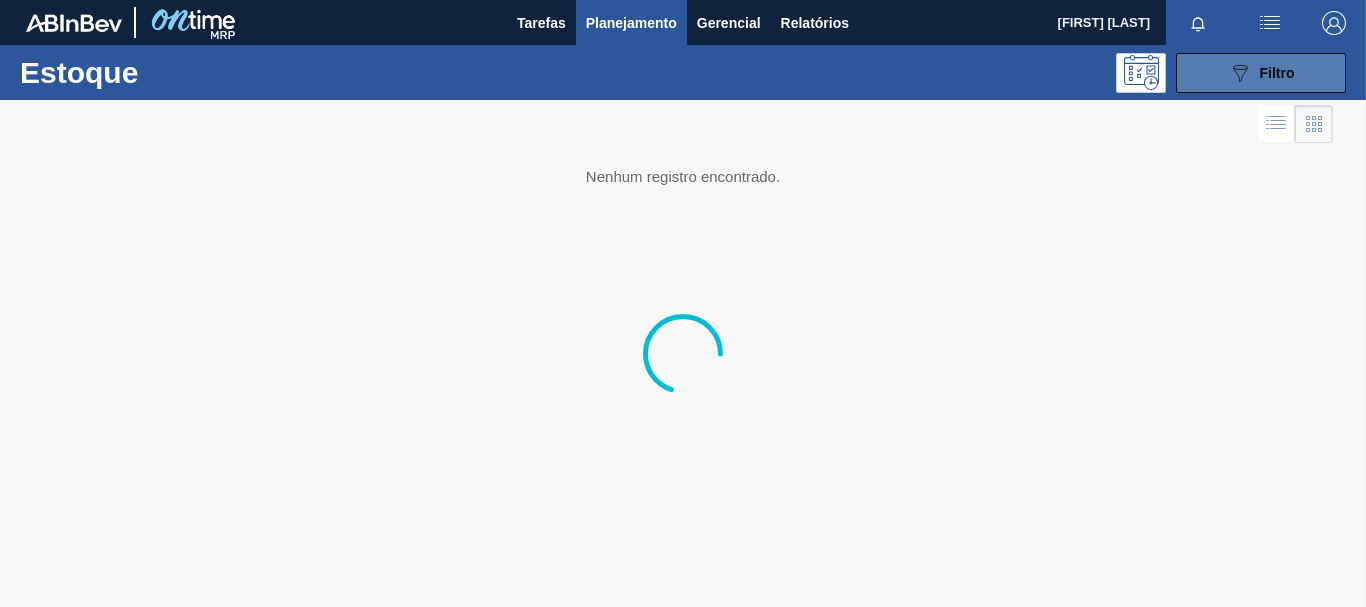 click on "Filtro" at bounding box center [1277, 73] 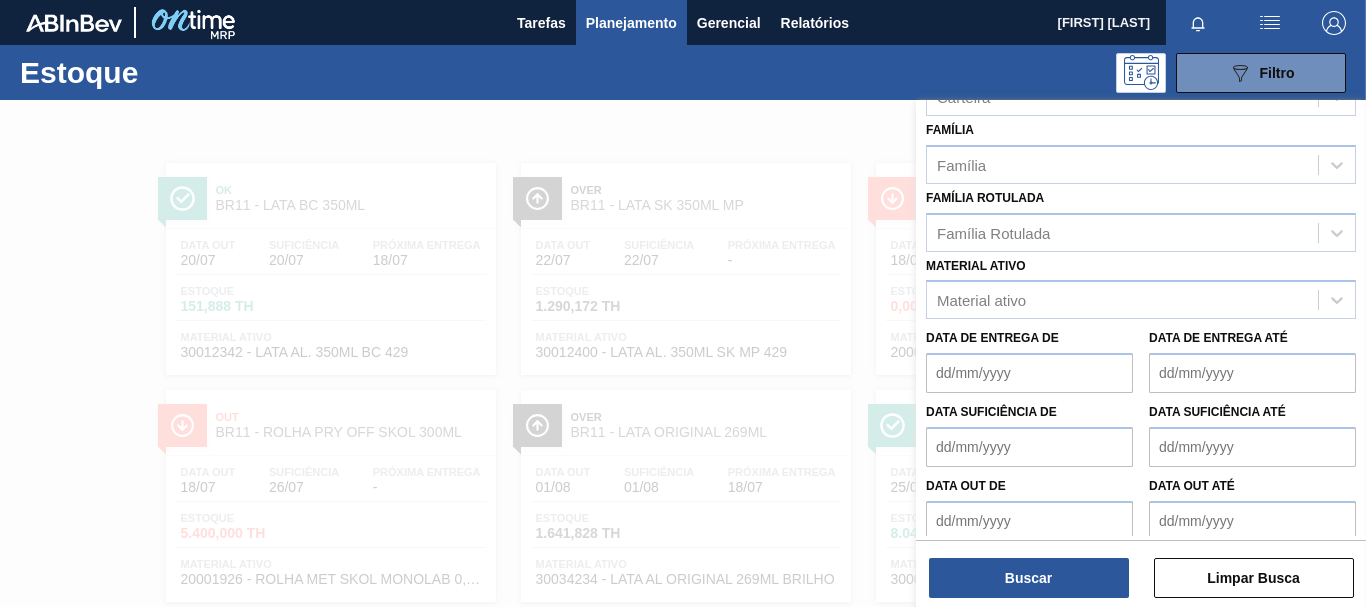 scroll, scrollTop: 348, scrollLeft: 0, axis: vertical 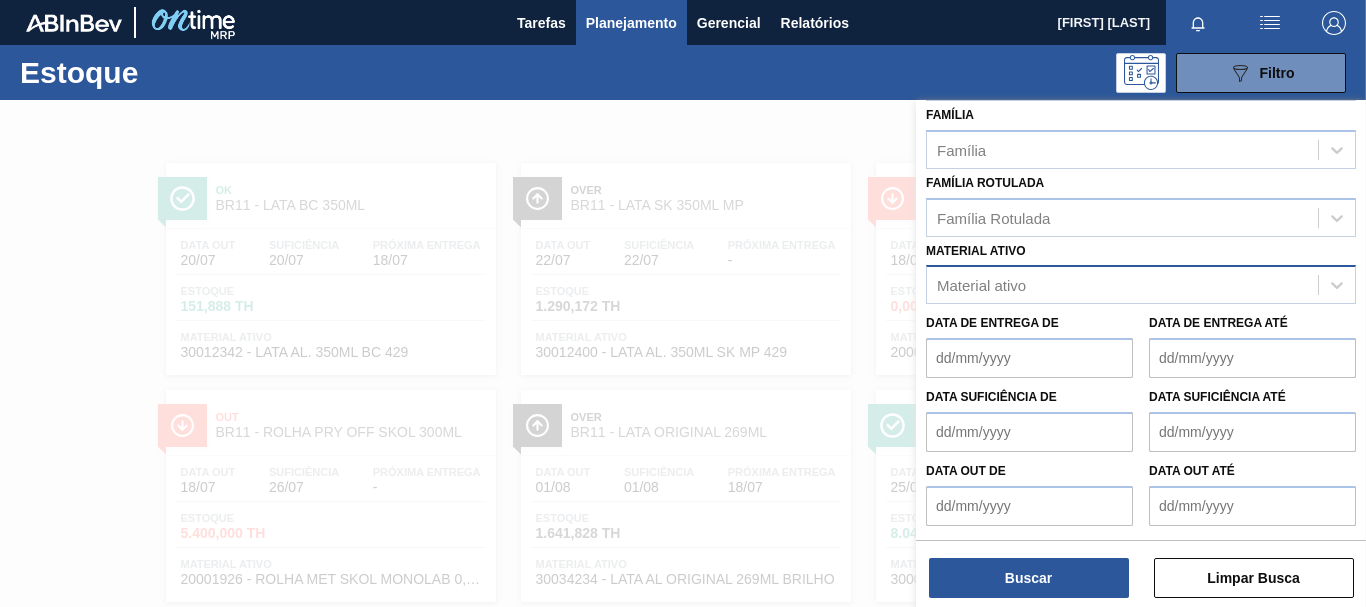 click on "Material ativo" at bounding box center [1122, 285] 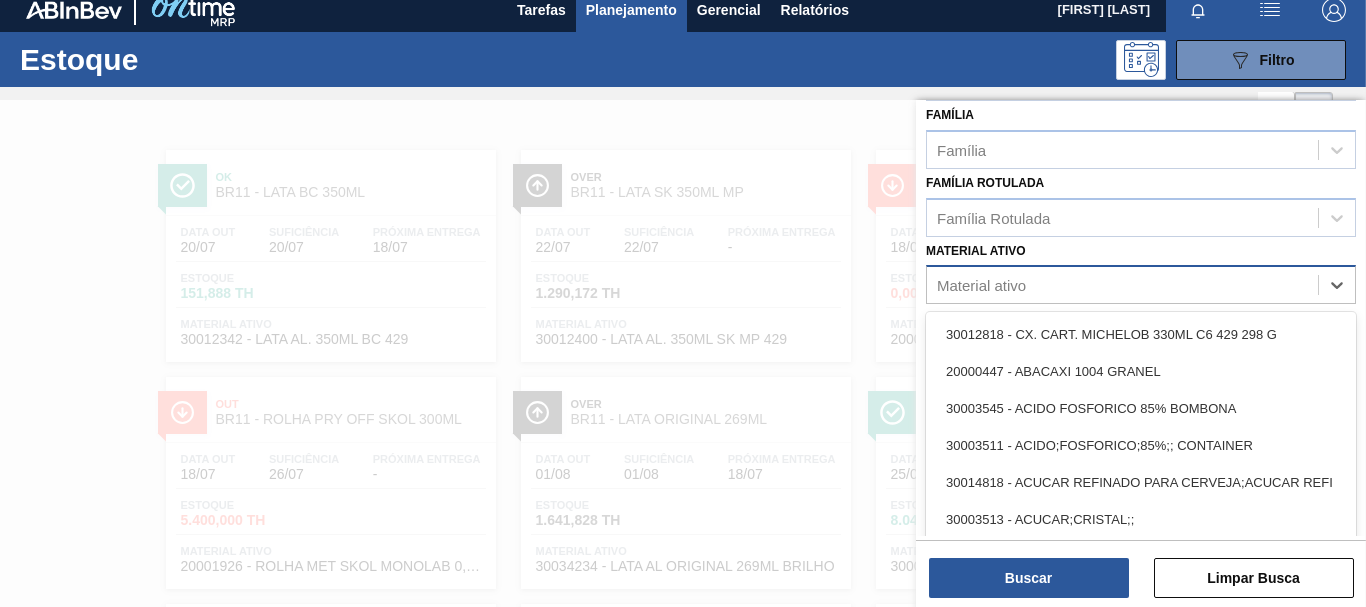 scroll, scrollTop: 13, scrollLeft: 0, axis: vertical 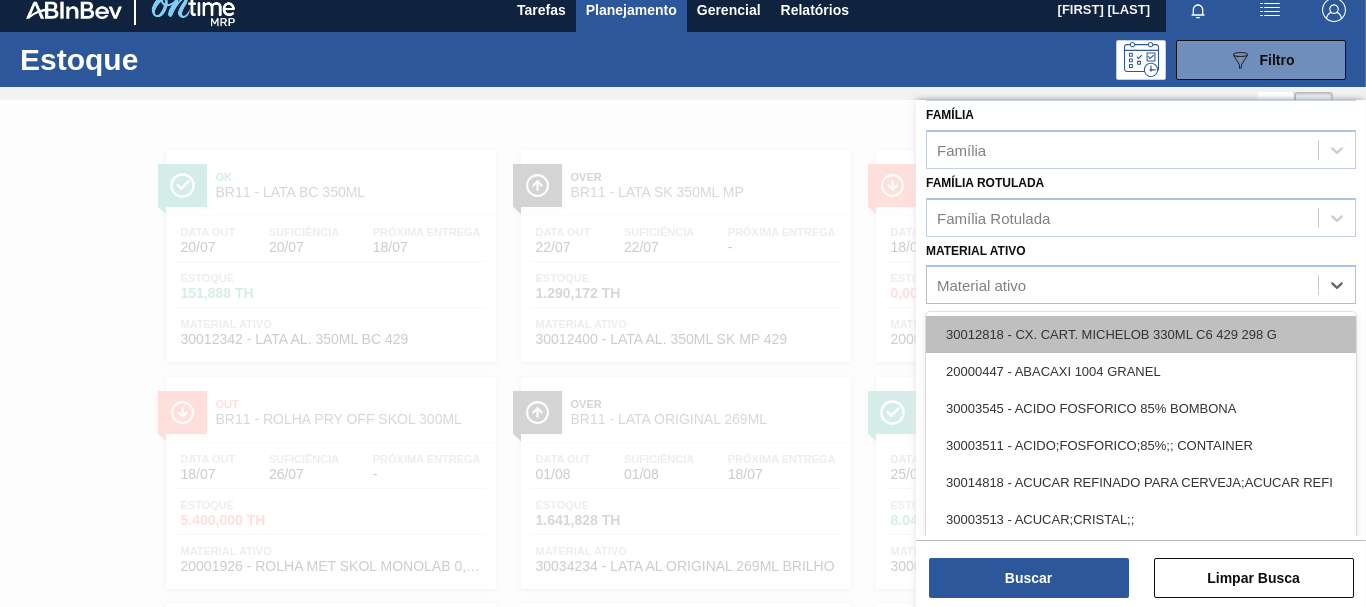 type on "30007969" 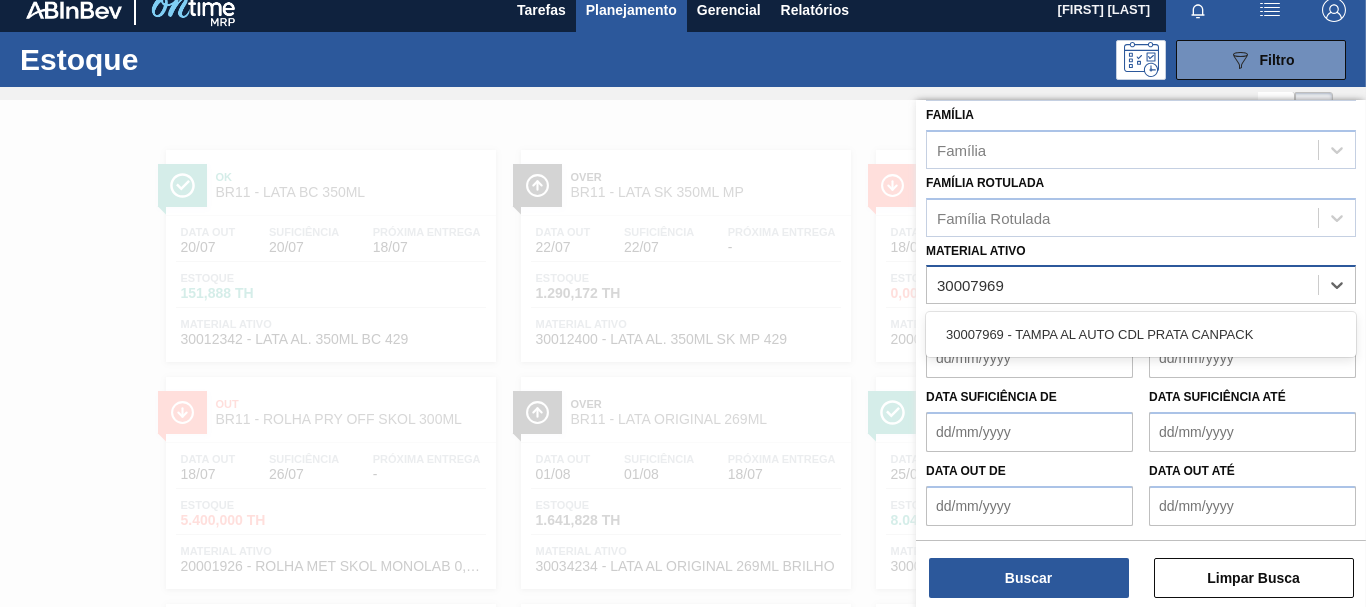 click on "30007969 - TAMPA AL AUTO CDL PRATA CANPACK" at bounding box center [1141, 334] 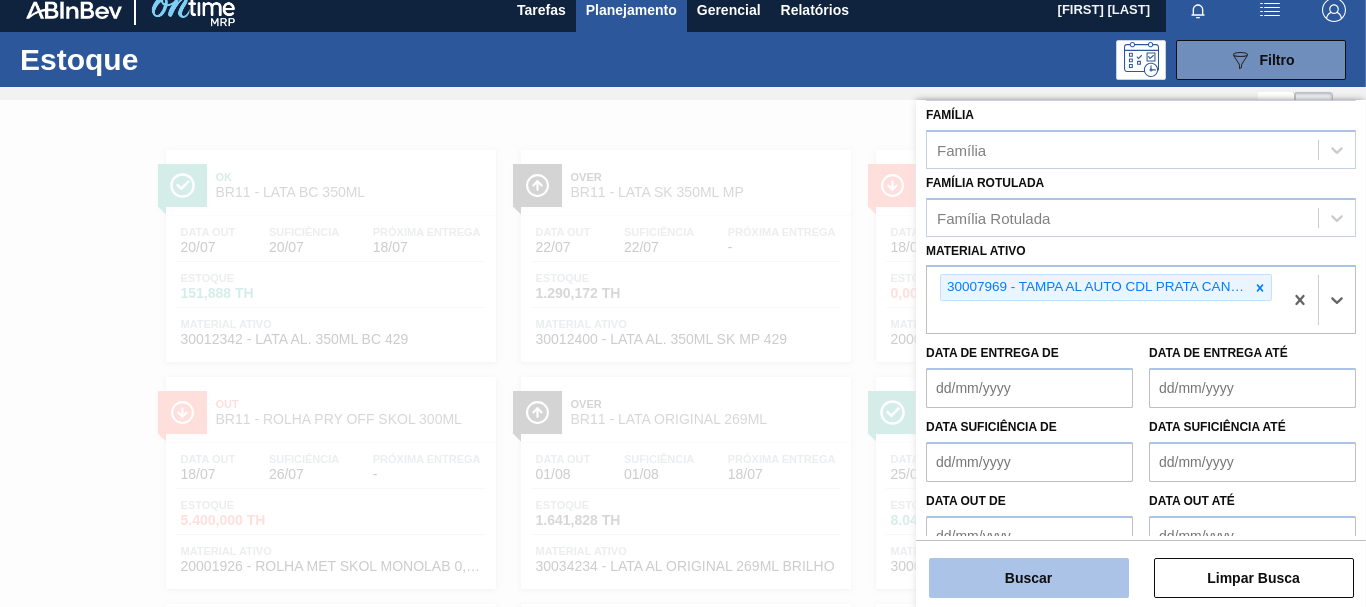 click on "Buscar" at bounding box center (1029, 578) 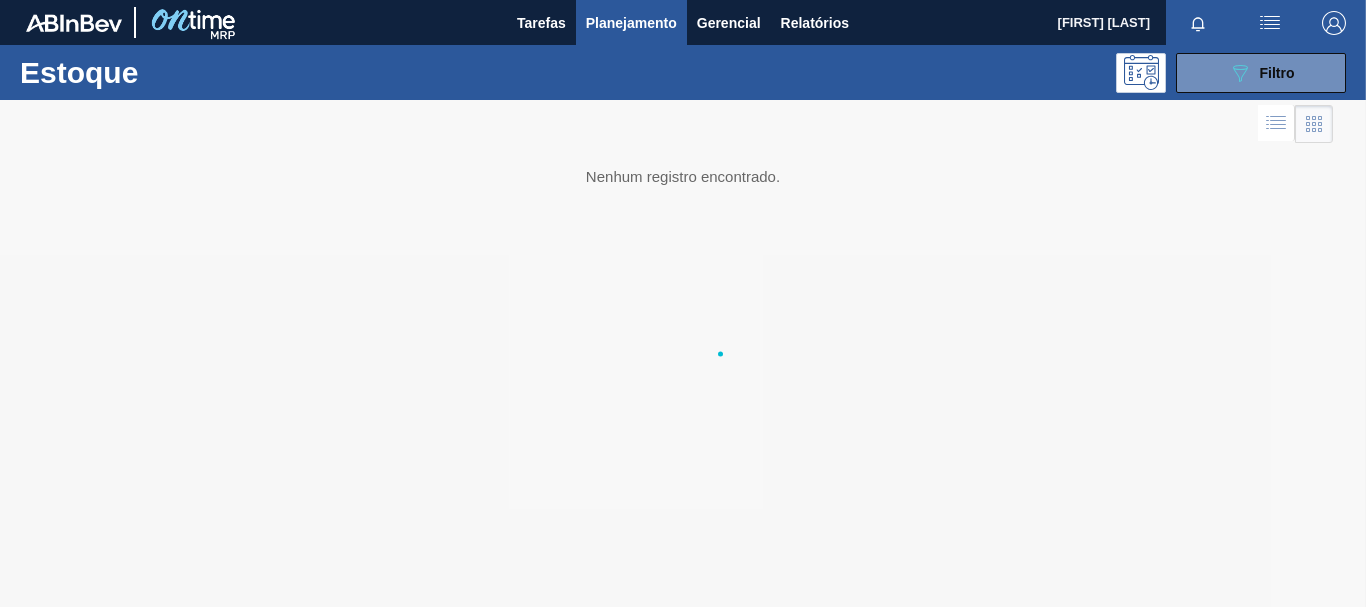 scroll, scrollTop: 0, scrollLeft: 0, axis: both 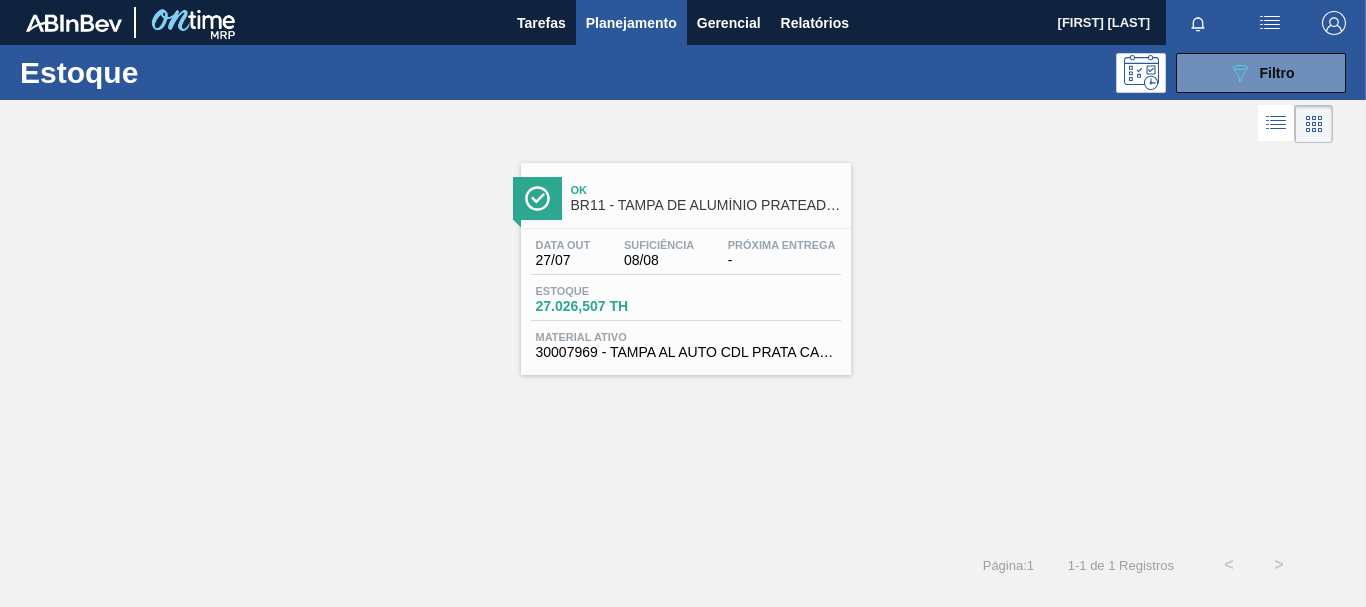 click on "Ok BR11 - TAMPA DE ALUMÍNIO PRATEADA CANPACK CDL Data out [DATE] Suficiência [DATE] Próxima Entrega - Estoque [QUANTITY] TH Material ativo 30007969 - TAMPA AL AUTO CDL PRATA CANPACK" at bounding box center (686, 269) 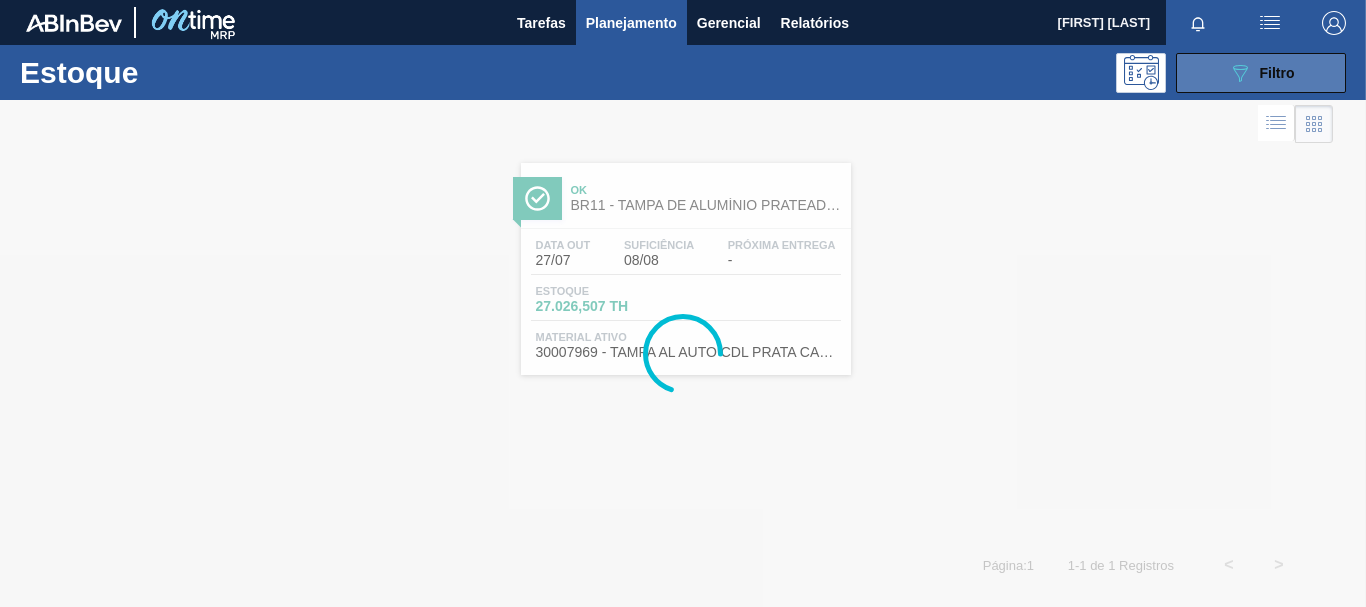 click on "089F7B8B-B2A5-4AFE-B5C0-19BA573D28AC Filtro" at bounding box center (1261, 73) 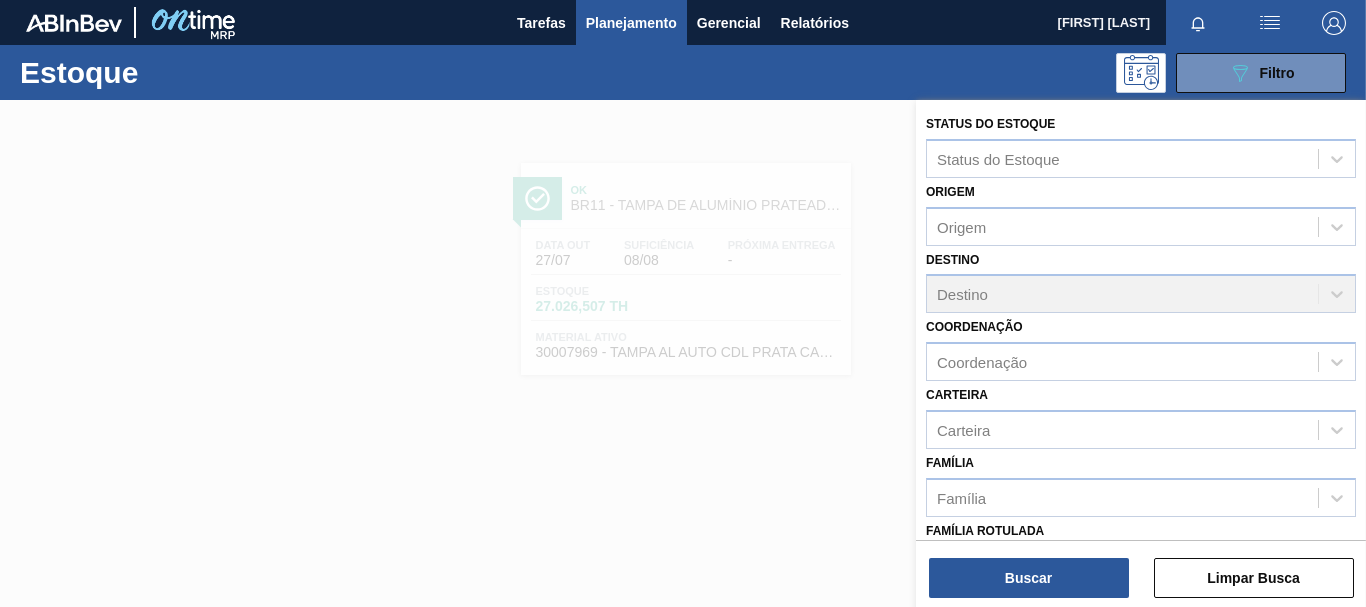 scroll, scrollTop: 250, scrollLeft: 0, axis: vertical 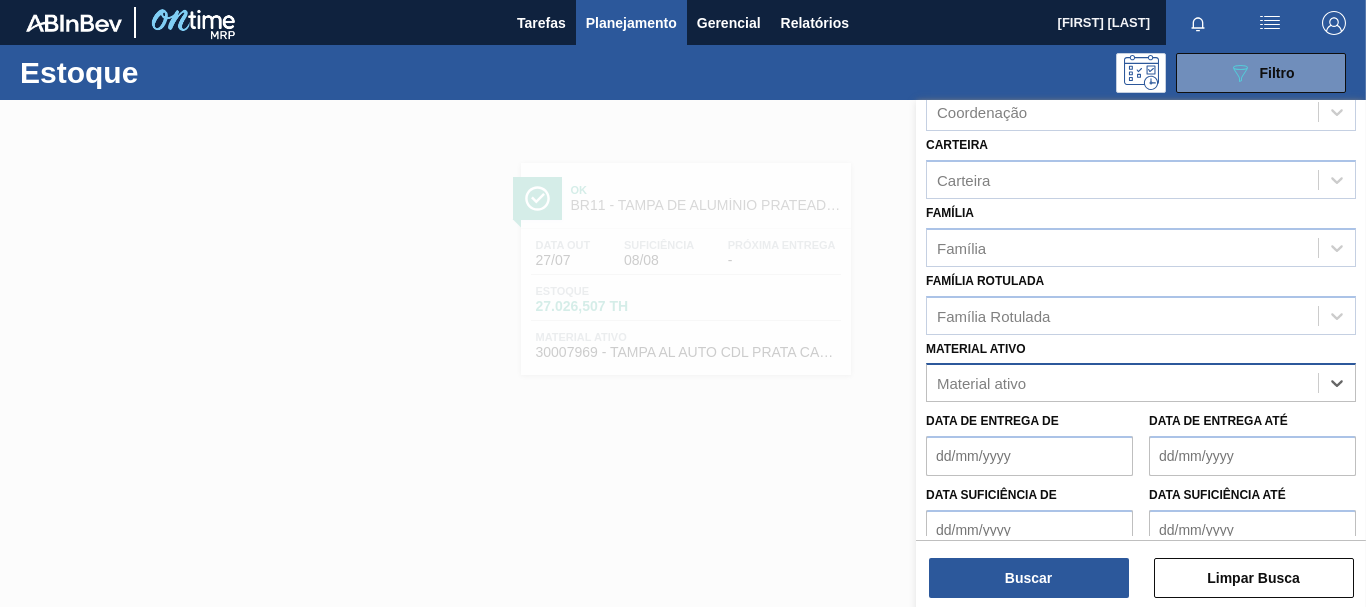 paste on "30003188" 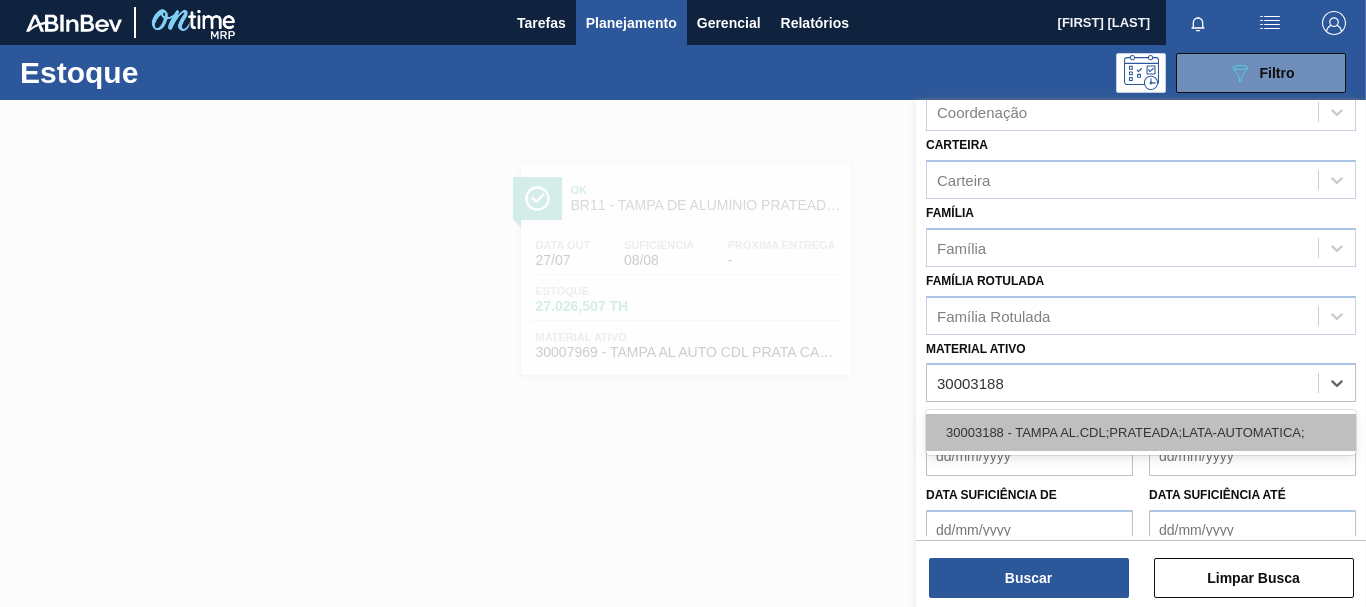 click on "30003188 - TAMPA AL.CDL;PRATEADA;LATA-AUTOMATICA;" at bounding box center [1141, 432] 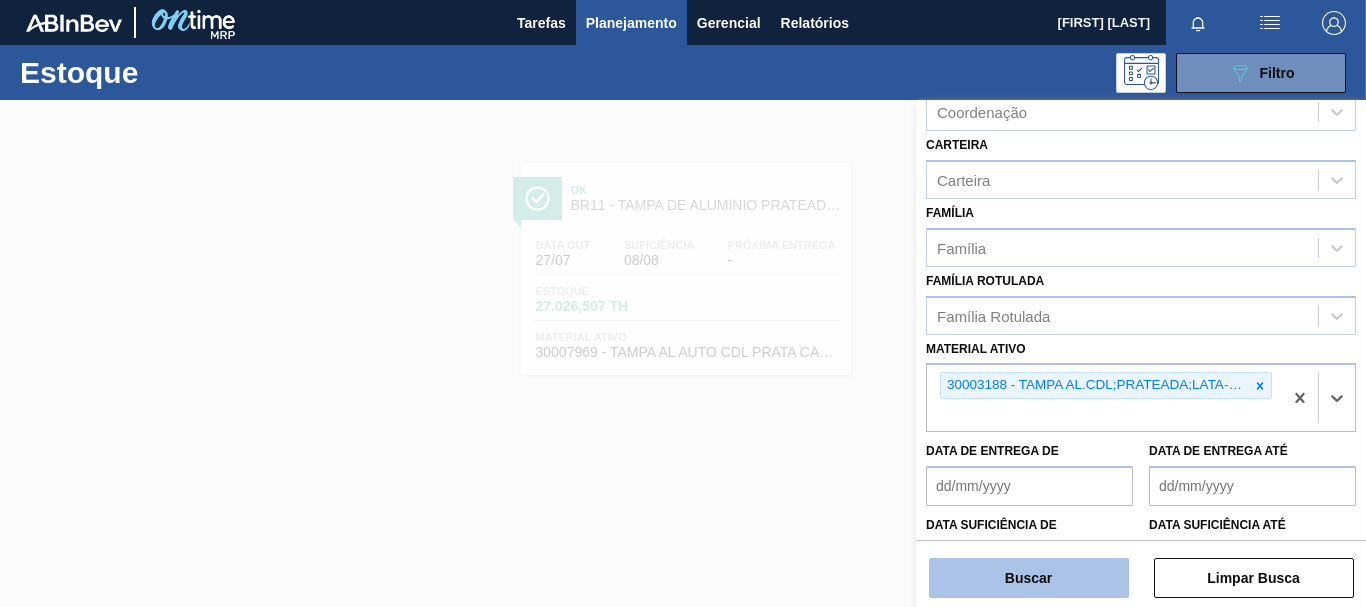 click on "Buscar" at bounding box center [1029, 578] 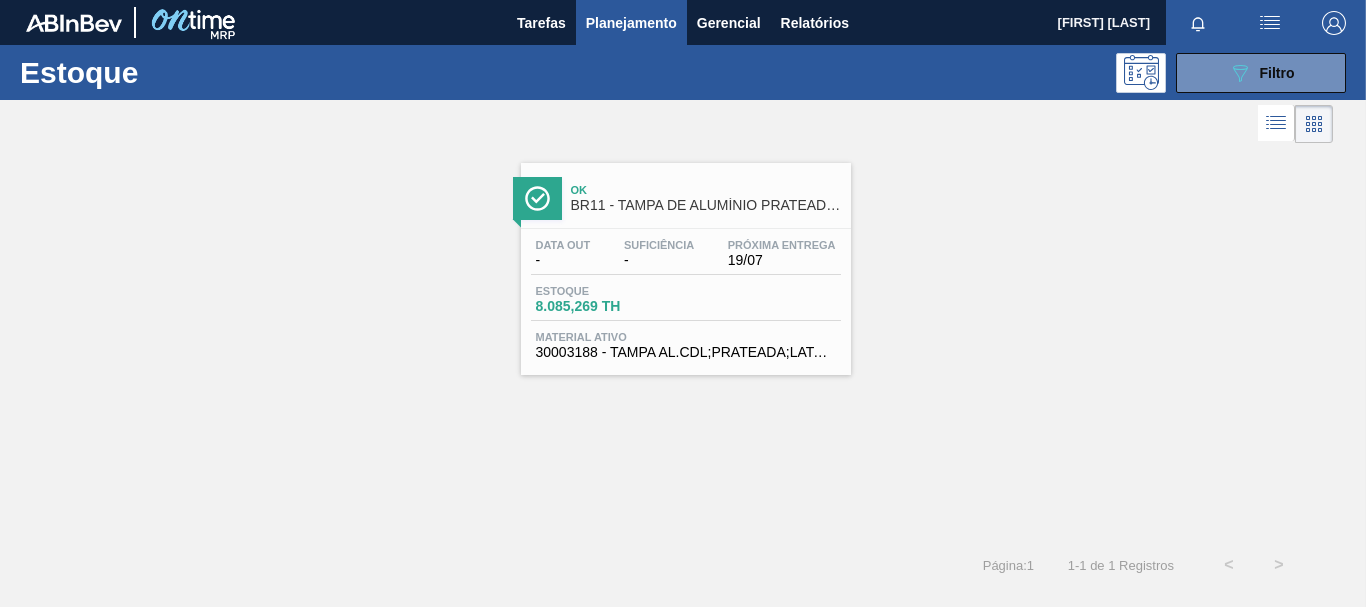 click on "Ok BR11 - TAMPA DE ALUMÍNIO PRATEADA BALL CDL" at bounding box center [706, 198] 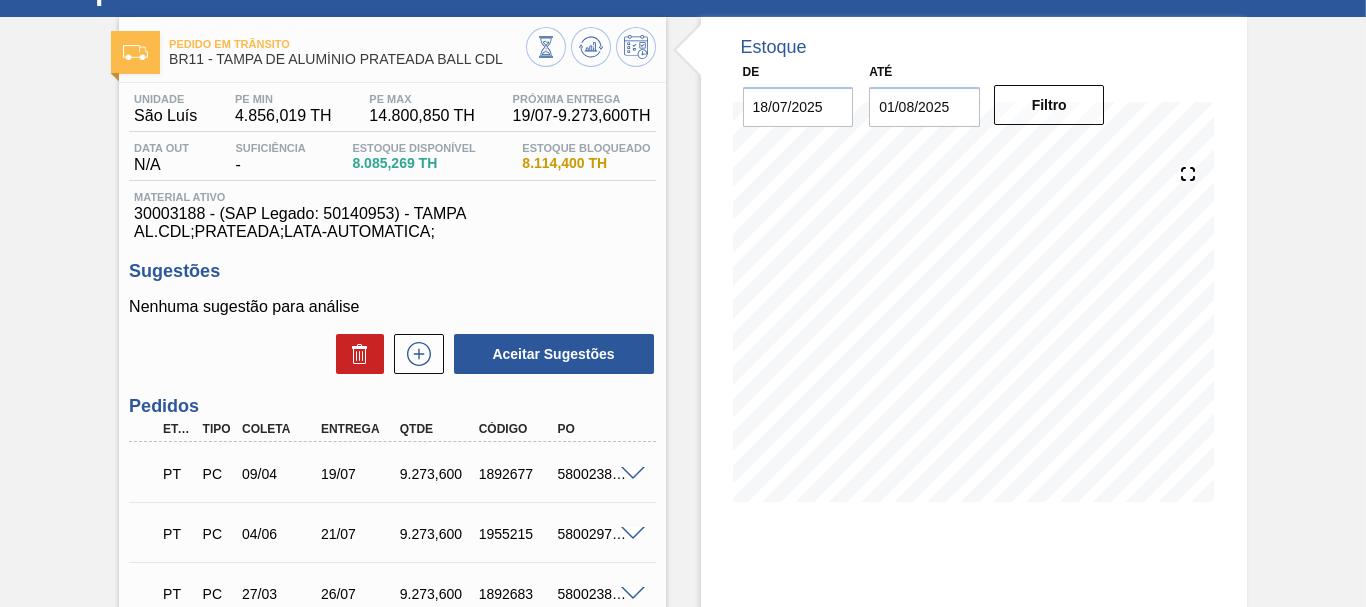 scroll, scrollTop: 250, scrollLeft: 0, axis: vertical 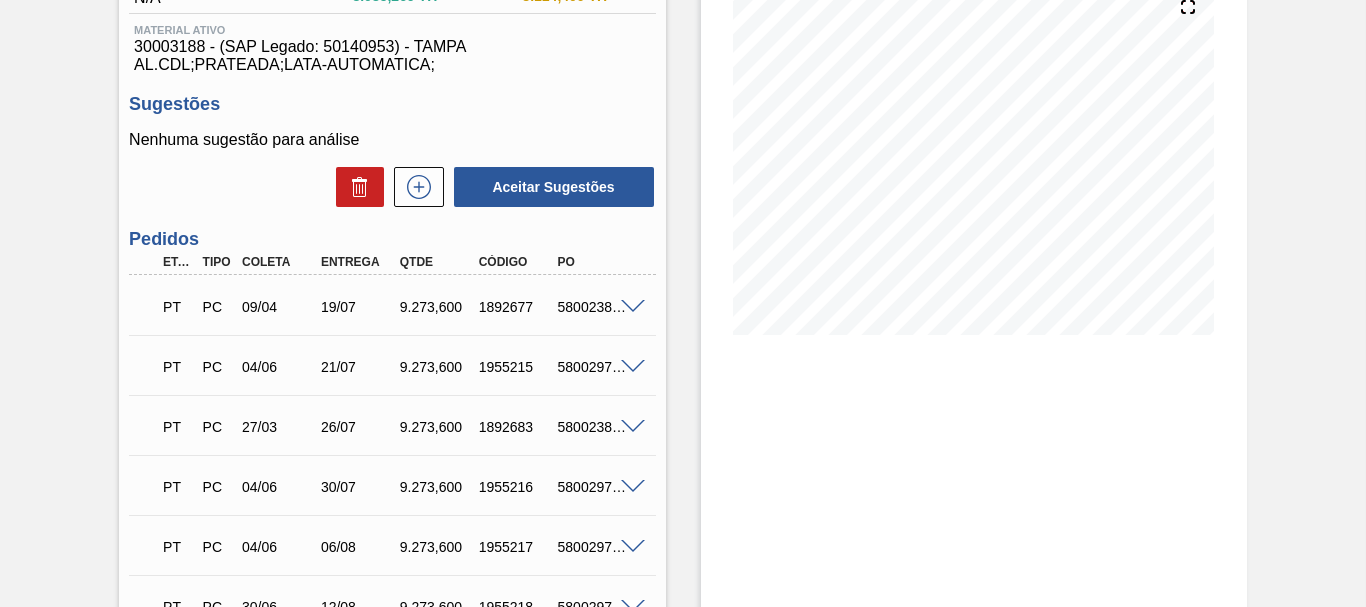 click on "Estoque De [DATE] Até [DATE] Filtro [DATE] Projeção de Estoque [QUANTITY] Nec.SAP 0 Política Objetiva [QUANTITY] Pedidos [QUANTITY]" at bounding box center (974, 414) 